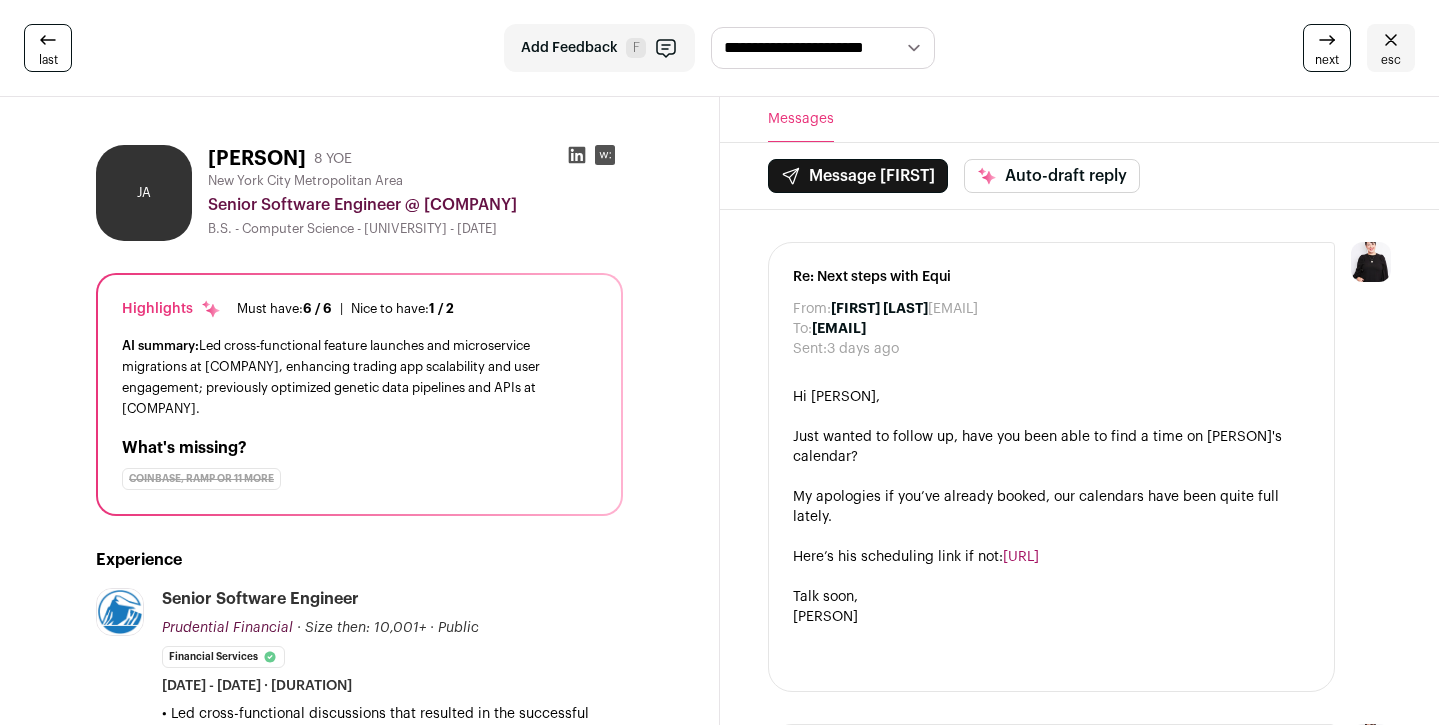 scroll, scrollTop: 0, scrollLeft: 0, axis: both 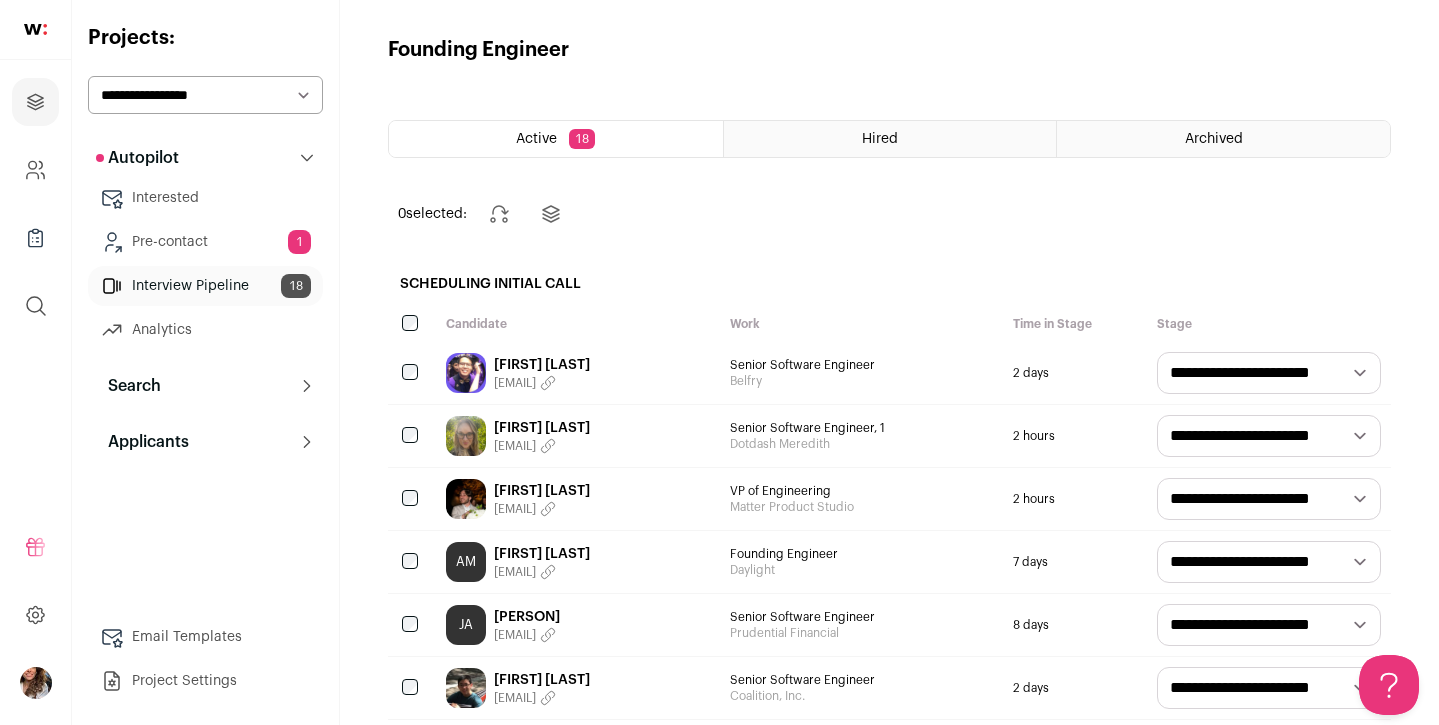 click on "**********" at bounding box center (205, 95) 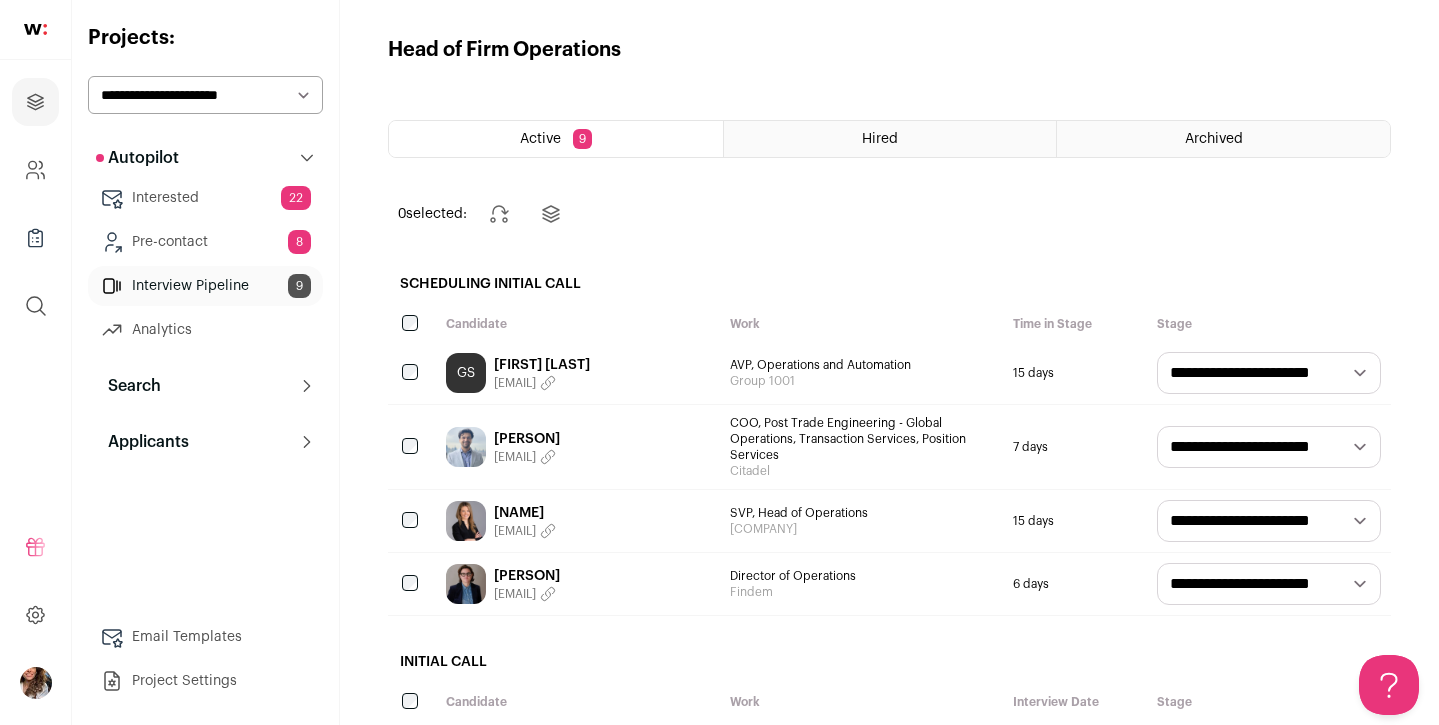 scroll, scrollTop: 0, scrollLeft: 0, axis: both 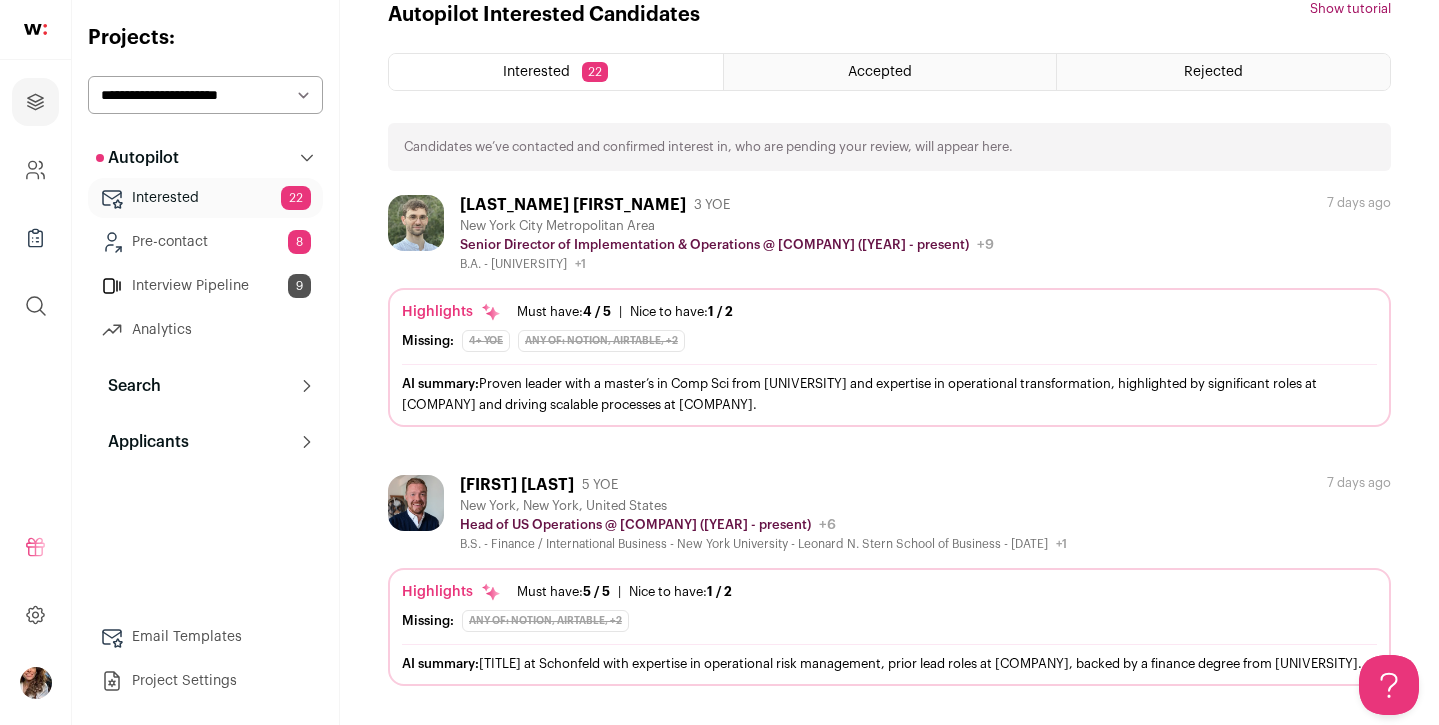 click on "[FIRST] [LAST]
3 YOE
[CITY] Metropolitan Area
Senior Director of Implementation & Operations @ [COMPANY]
([YEAR] - present)
[COMPANY]
Public / Private
Private
Valuation
Unknown
Company size
11-50
Founded
1981
Tags" at bounding box center [889, 233] 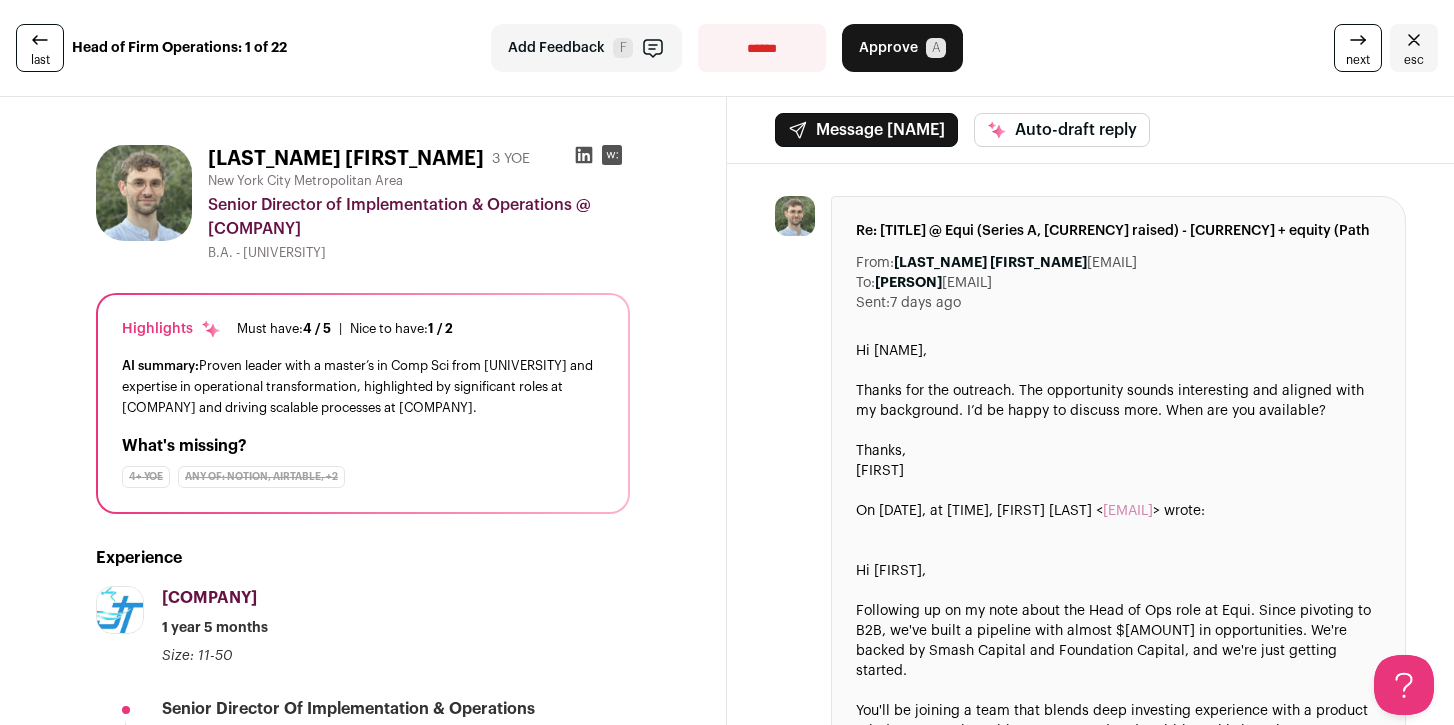 scroll, scrollTop: 0, scrollLeft: 0, axis: both 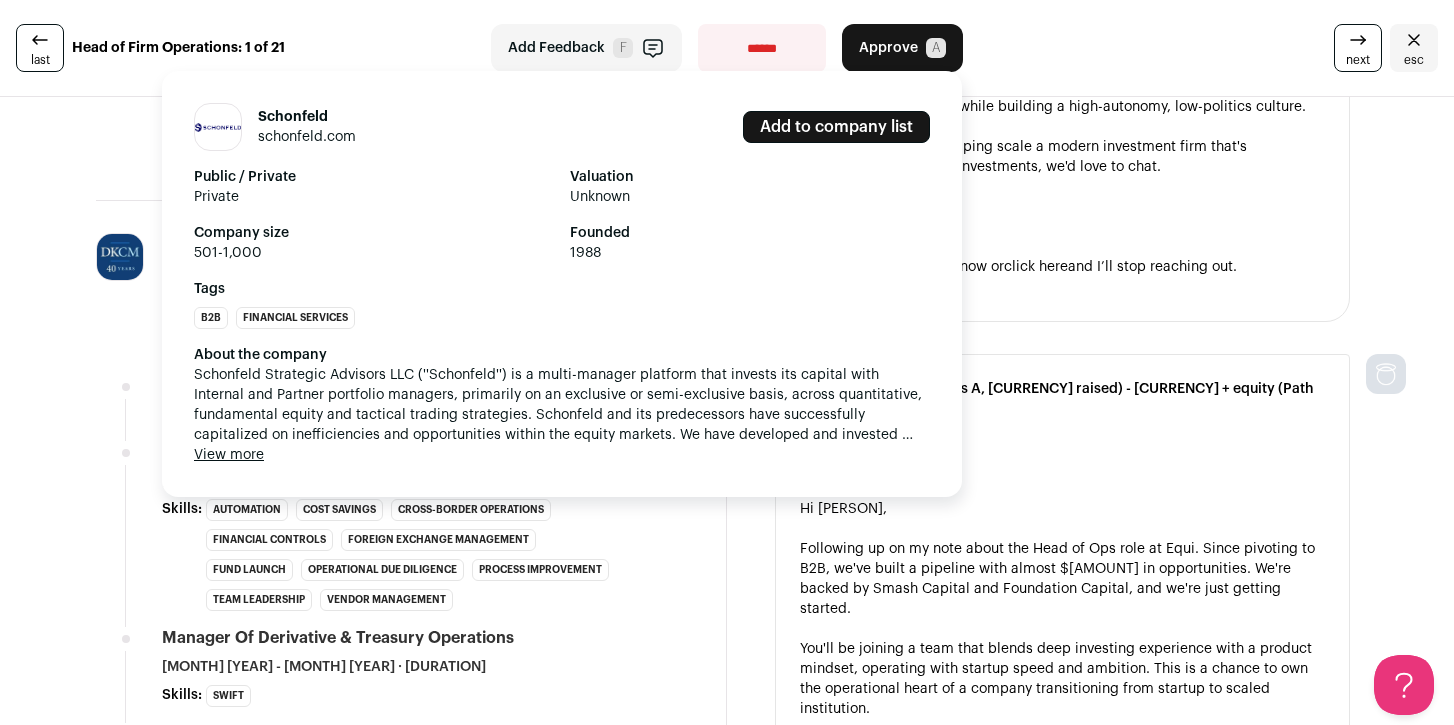 click on "View more" at bounding box center (229, 455) 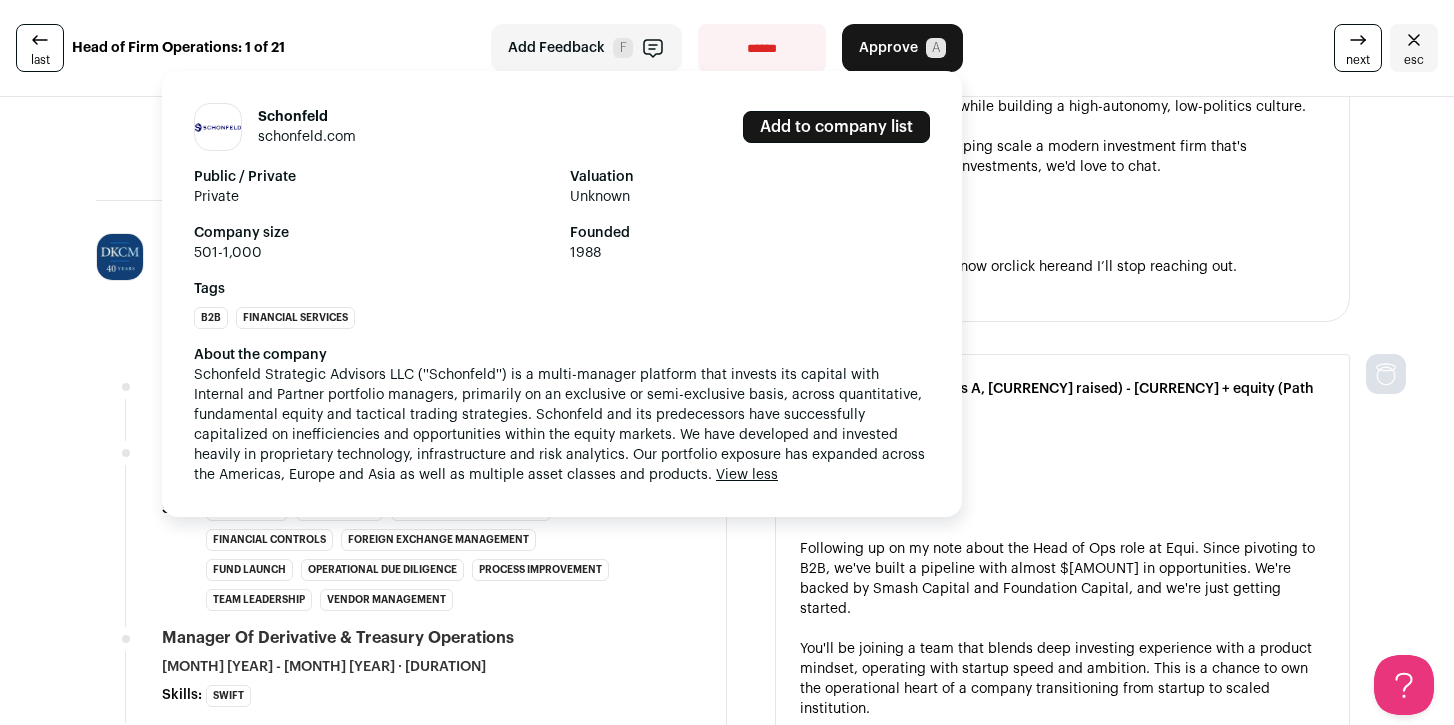 click at bounding box center (218, 127) 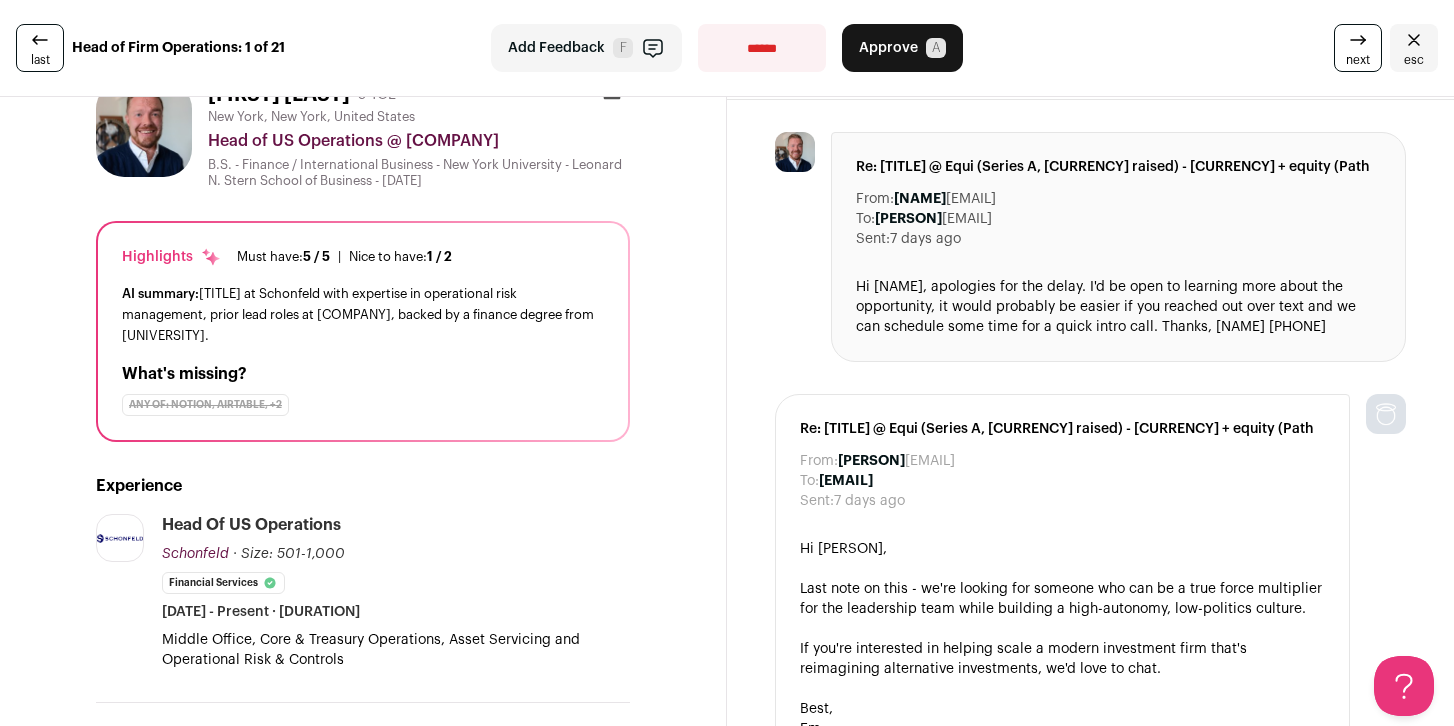 scroll, scrollTop: 0, scrollLeft: 0, axis: both 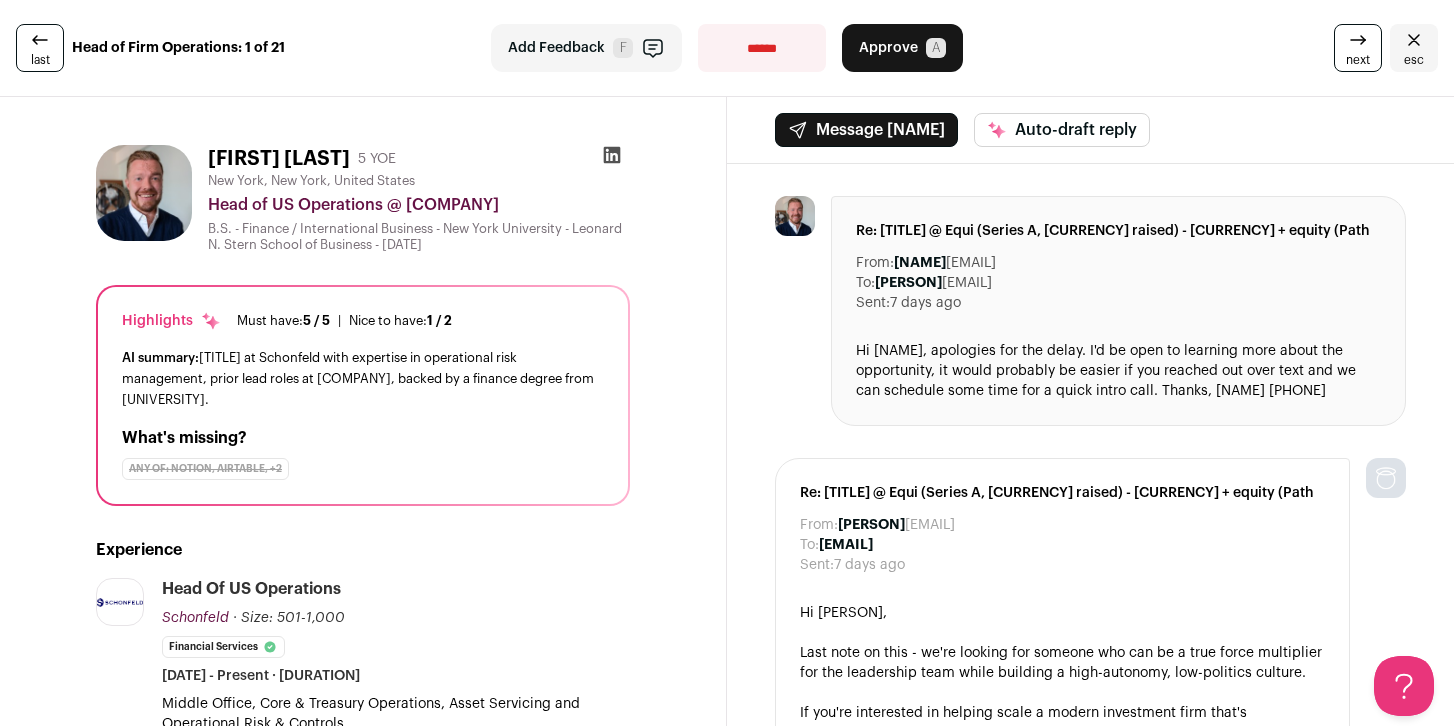 click on "Approve" at bounding box center [888, 48] 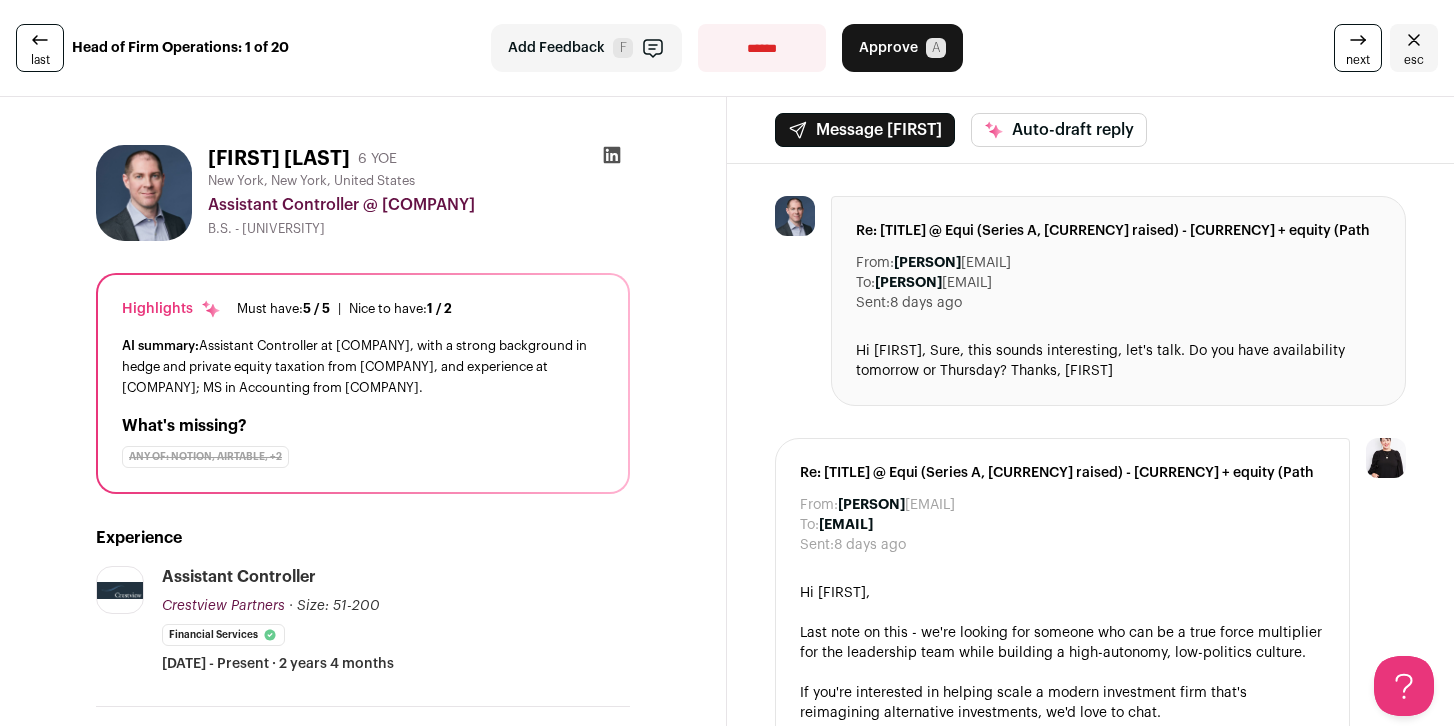scroll, scrollTop: 0, scrollLeft: 0, axis: both 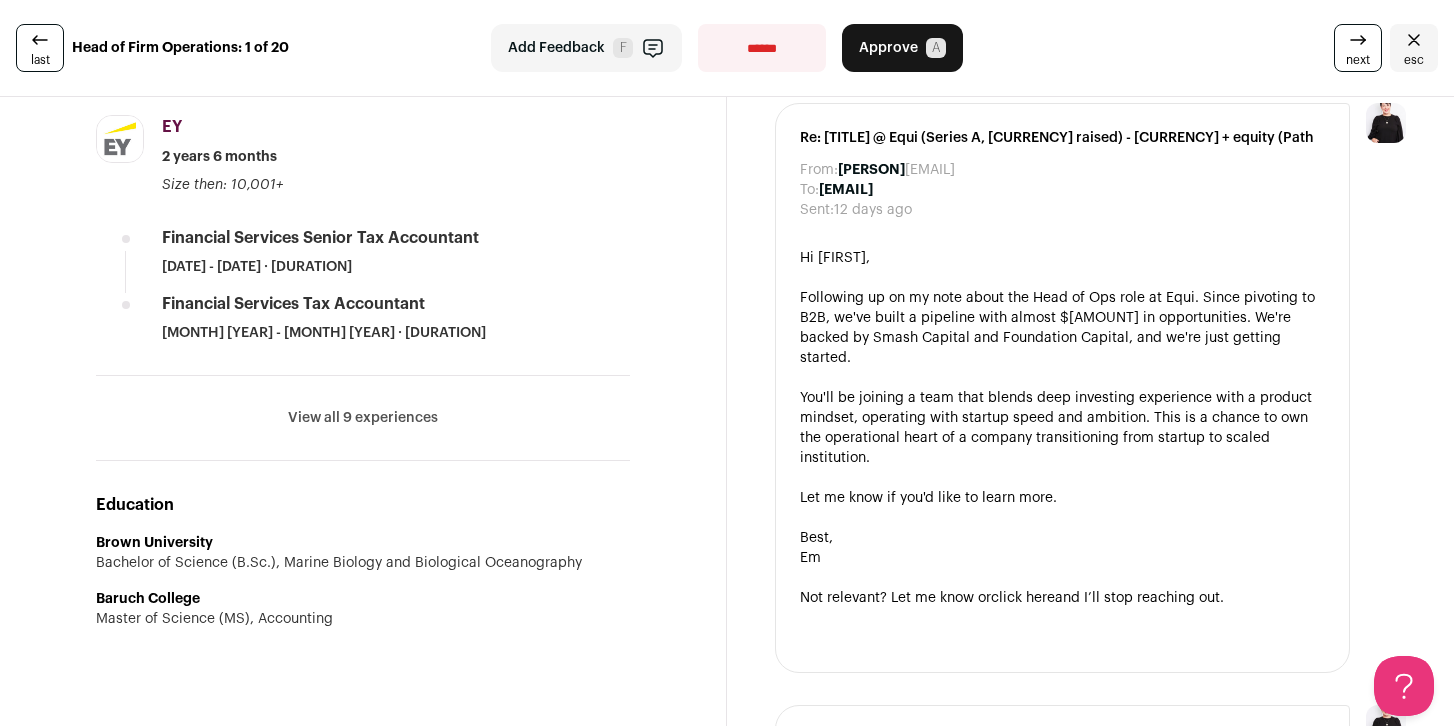 click on "View all 9 experiences" at bounding box center (363, 418) 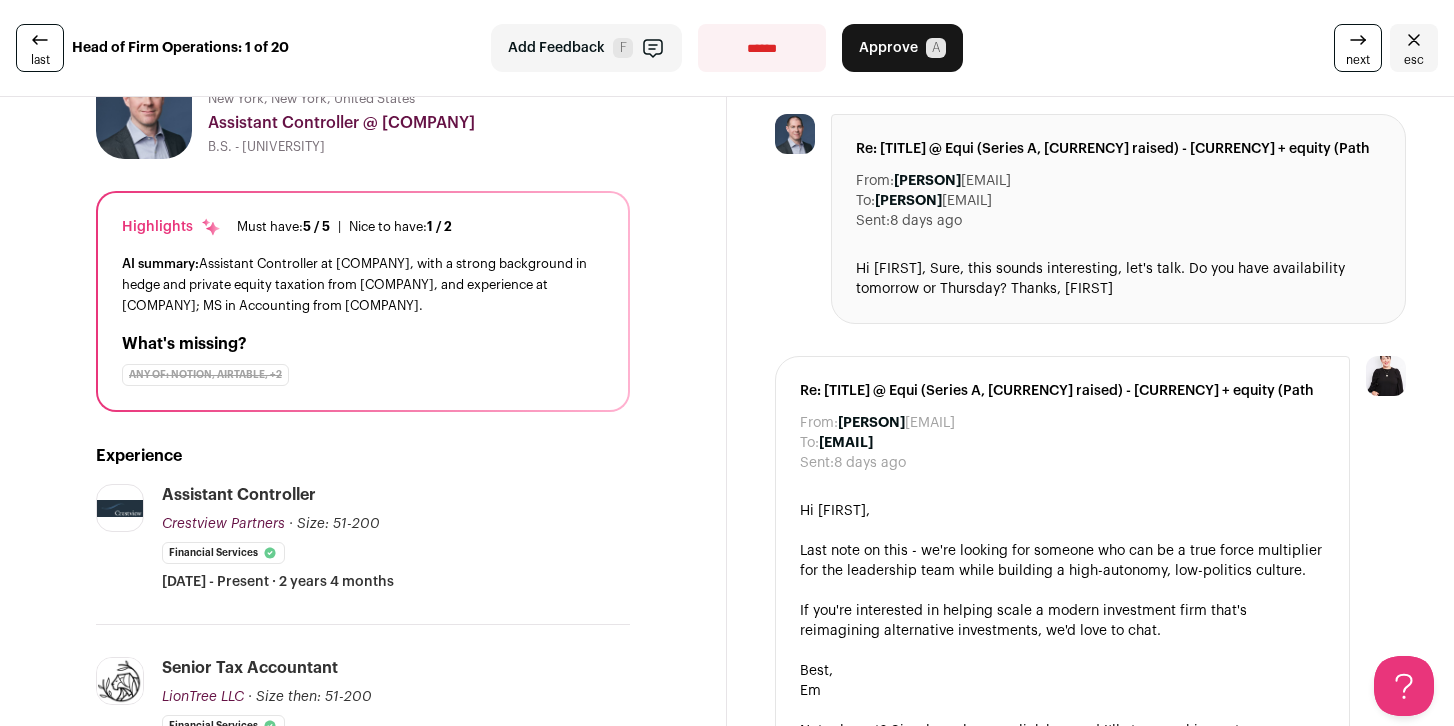 scroll, scrollTop: 0, scrollLeft: 0, axis: both 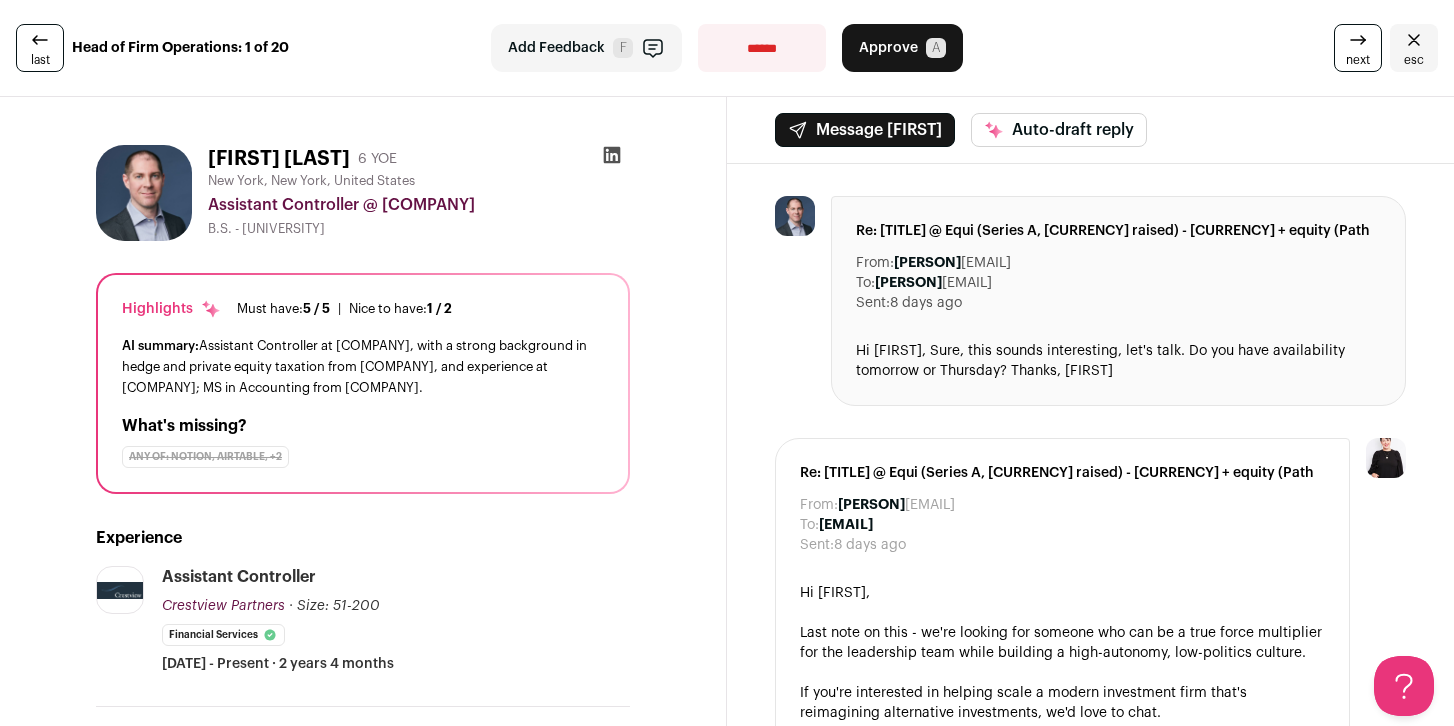 click on "next" at bounding box center (1358, 48) 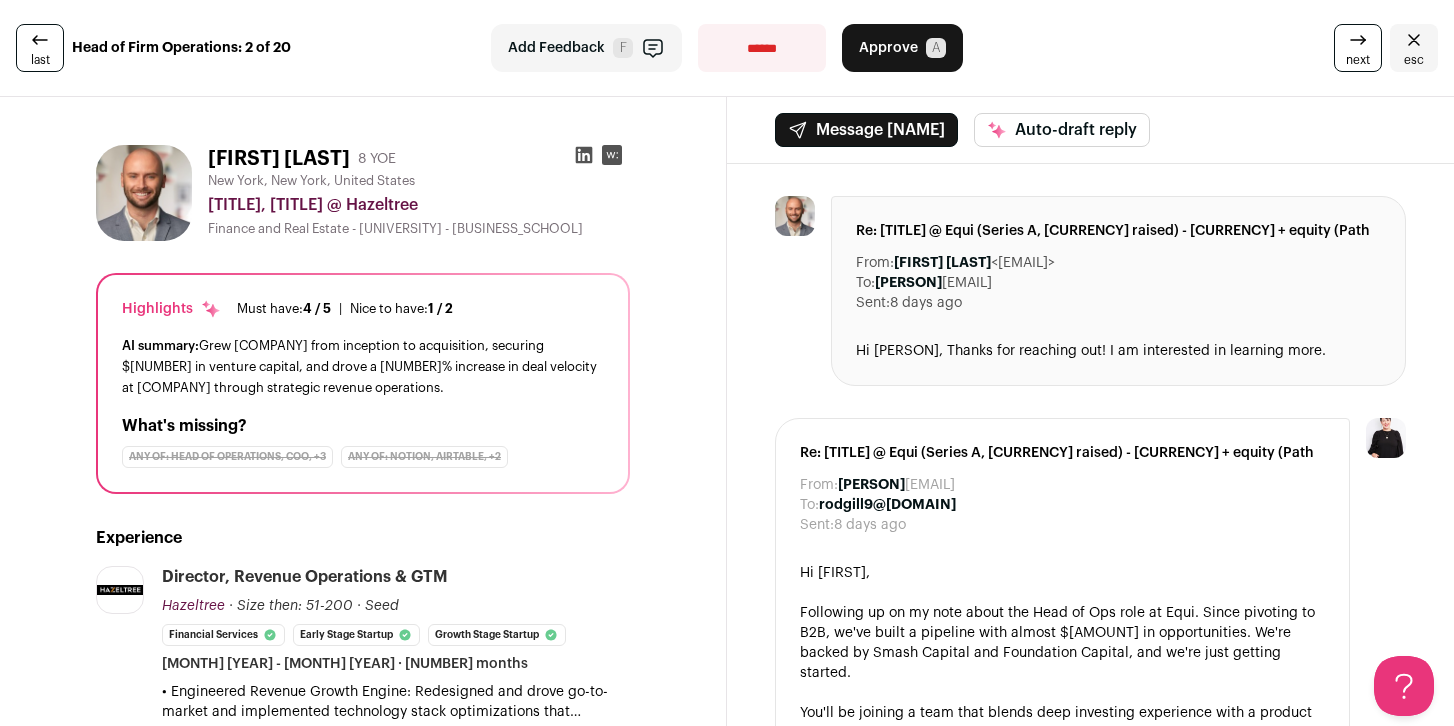 scroll, scrollTop: 0, scrollLeft: 0, axis: both 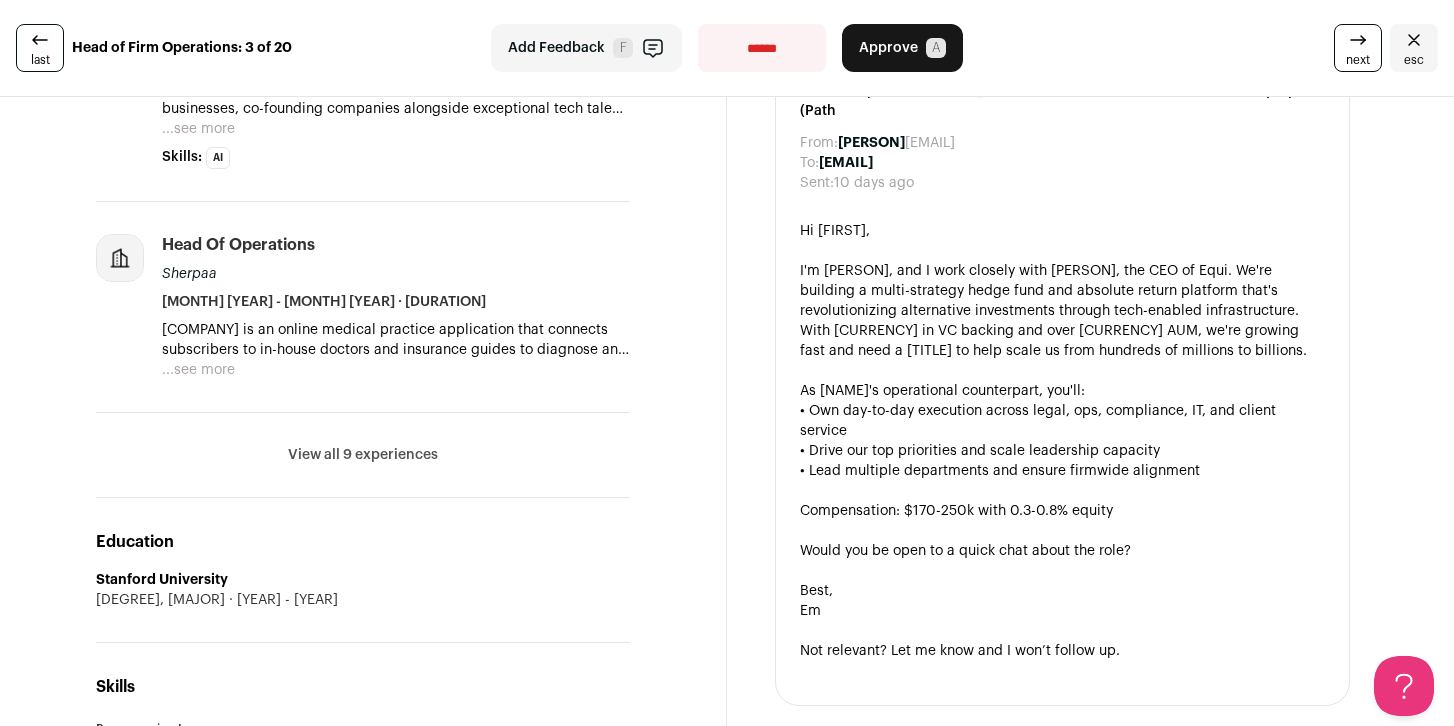 click on "View all 9 experiences" at bounding box center (363, 455) 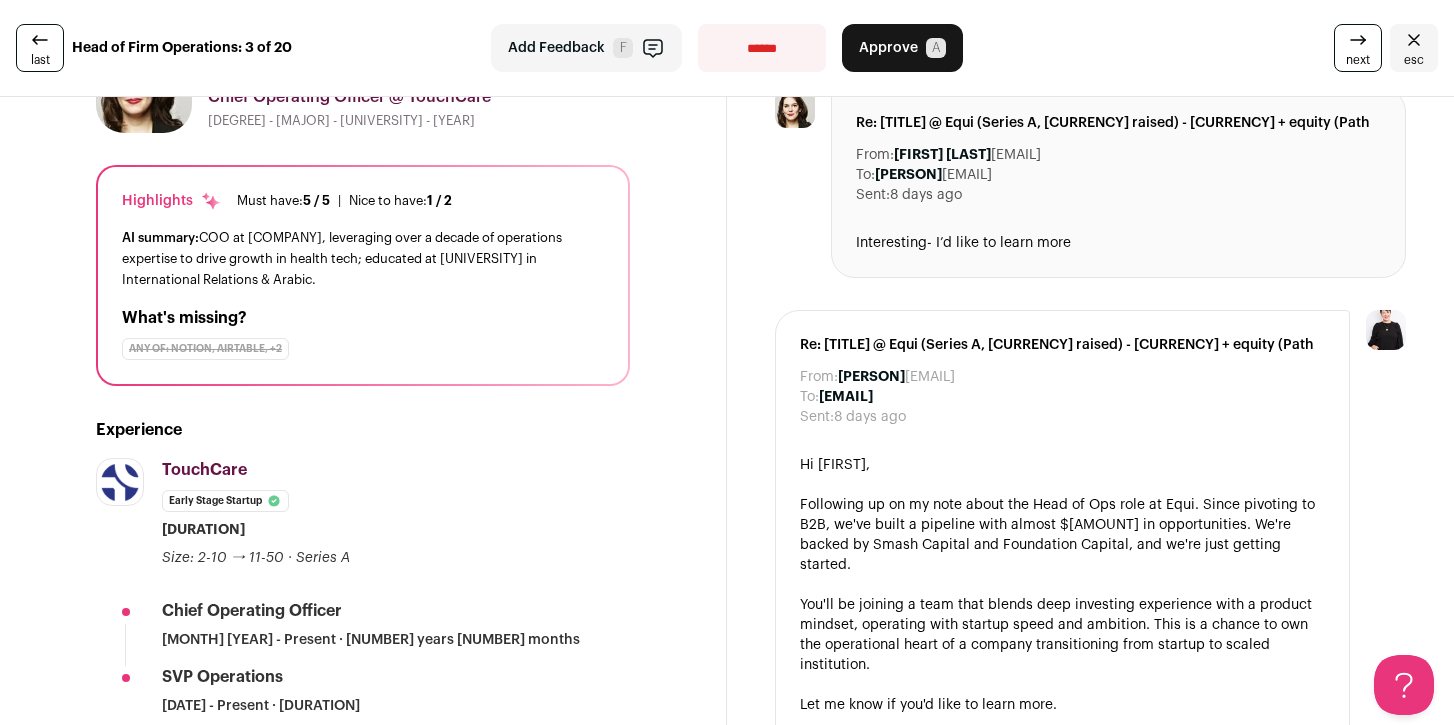 scroll, scrollTop: 0, scrollLeft: 0, axis: both 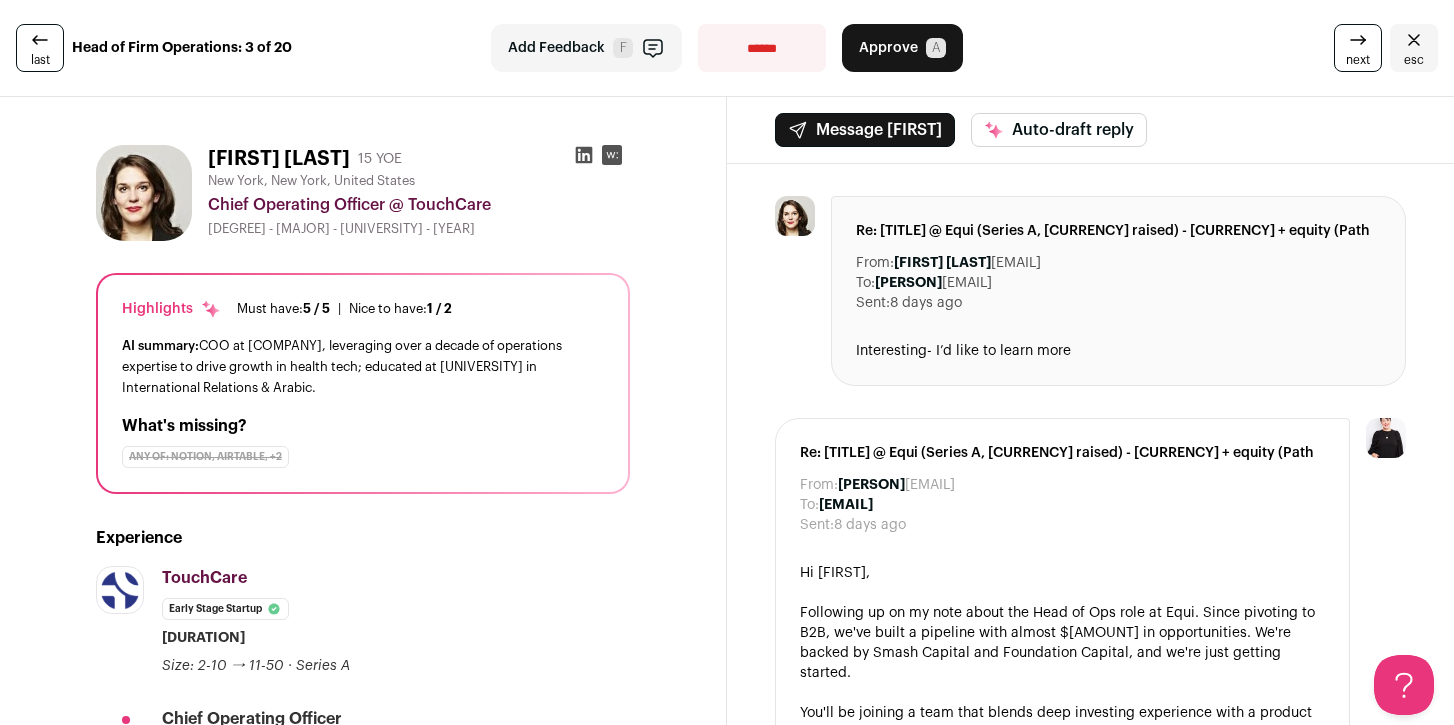 click on "next" at bounding box center (1358, 60) 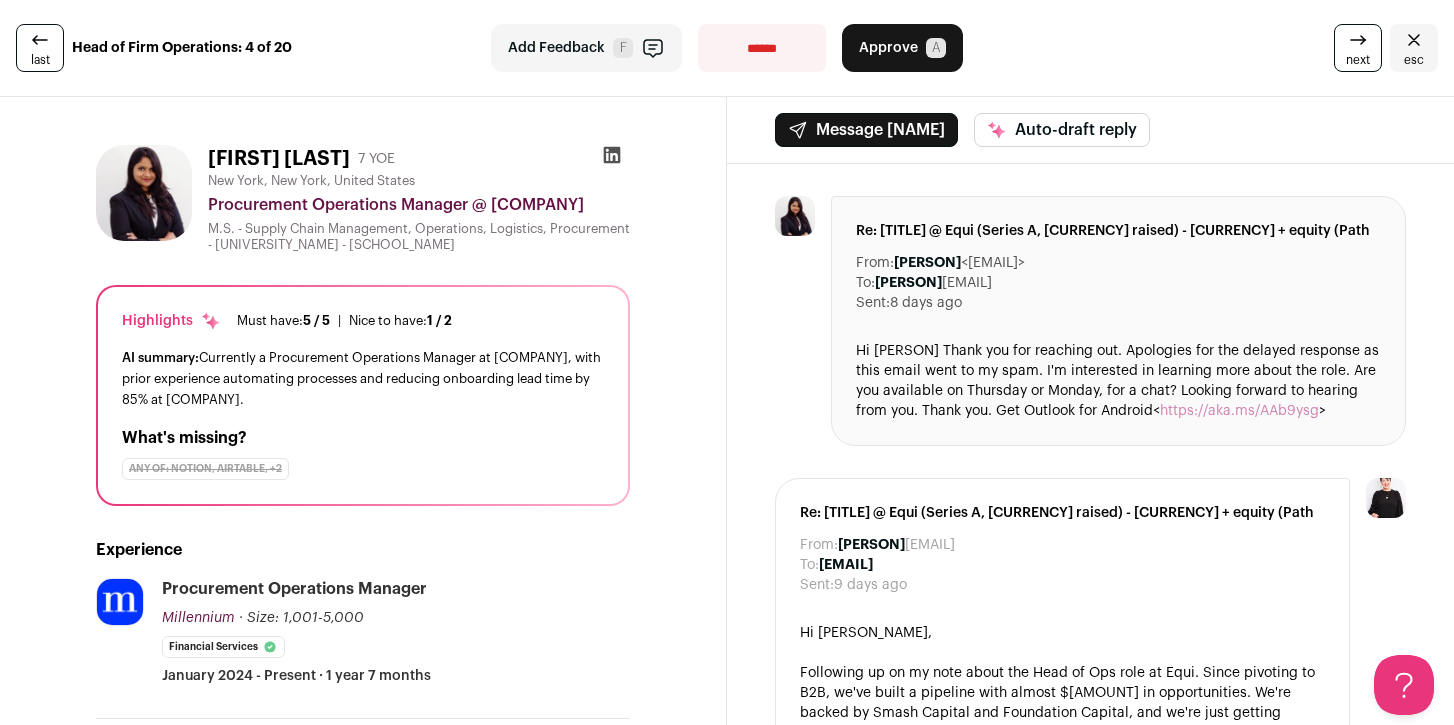 scroll, scrollTop: 0, scrollLeft: 0, axis: both 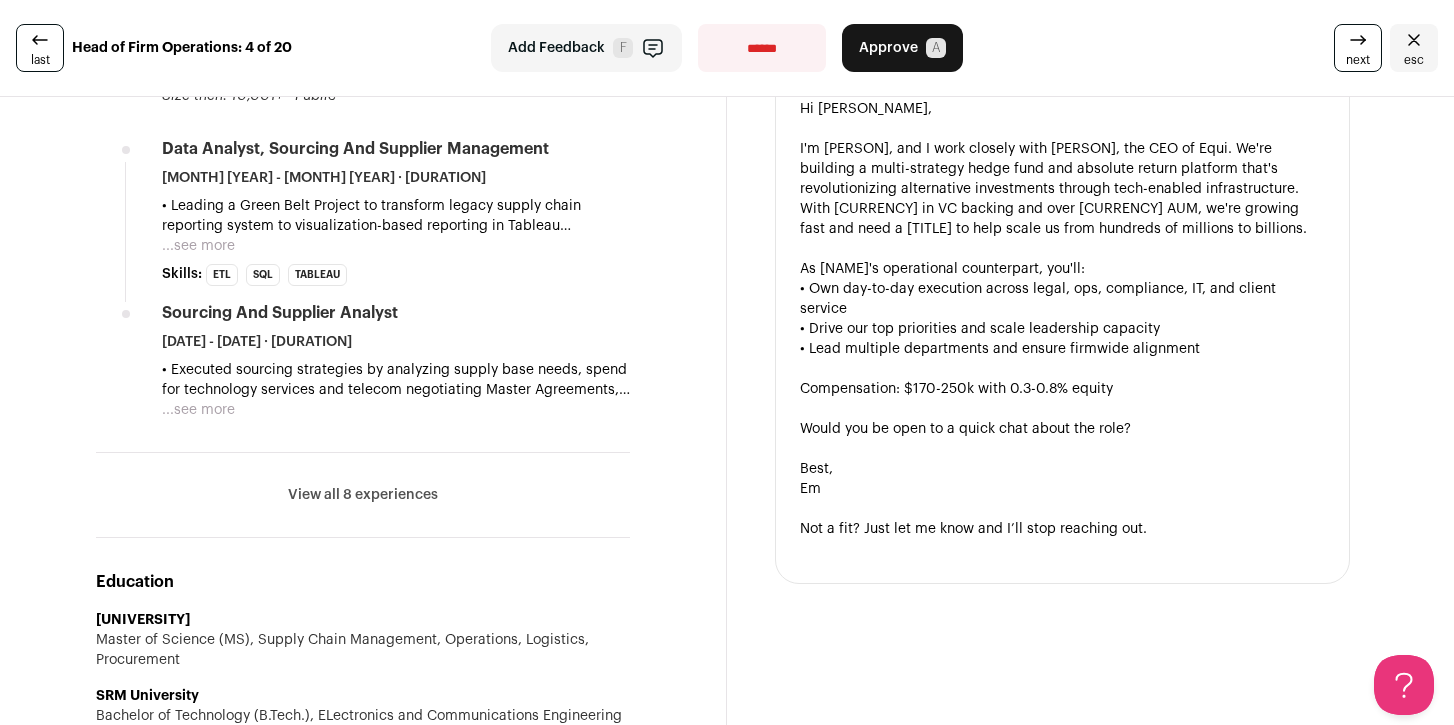 click on "View all 8 experiences" at bounding box center [363, 495] 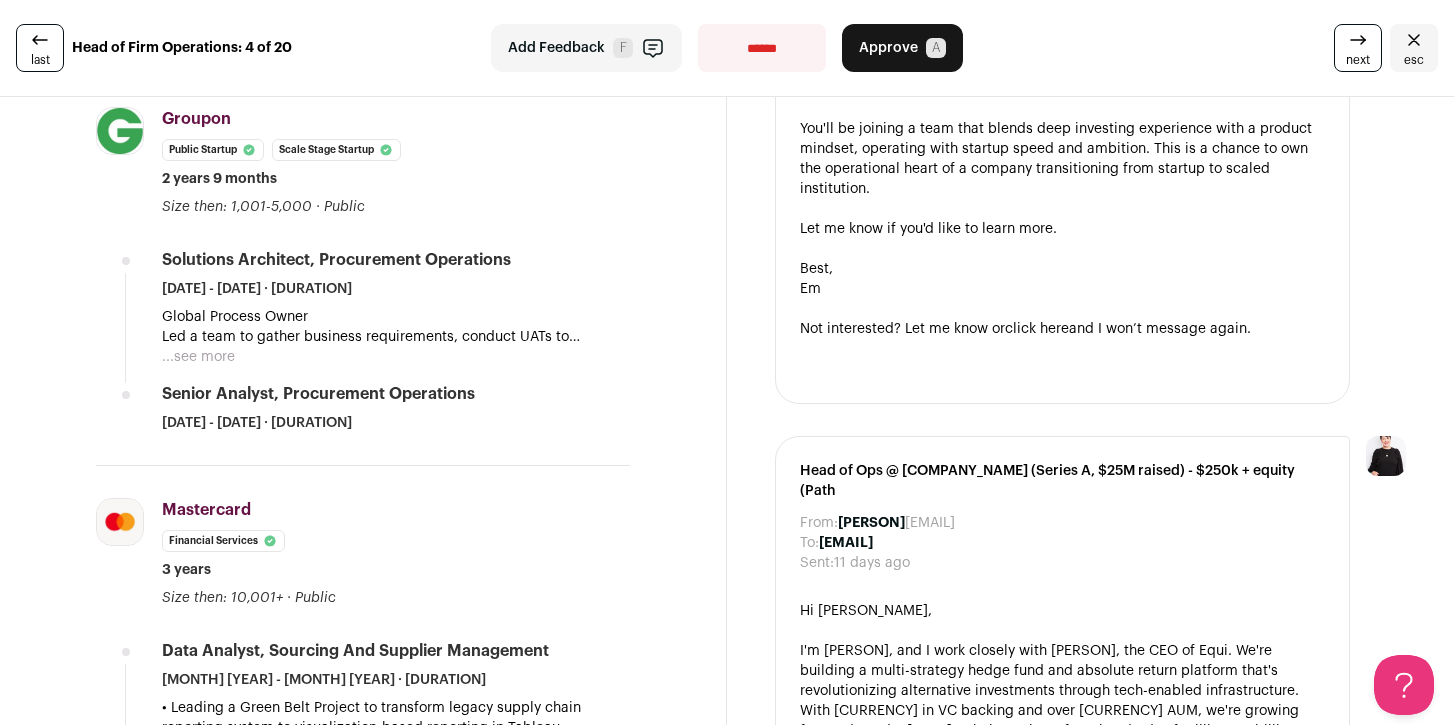 scroll, scrollTop: 586, scrollLeft: 0, axis: vertical 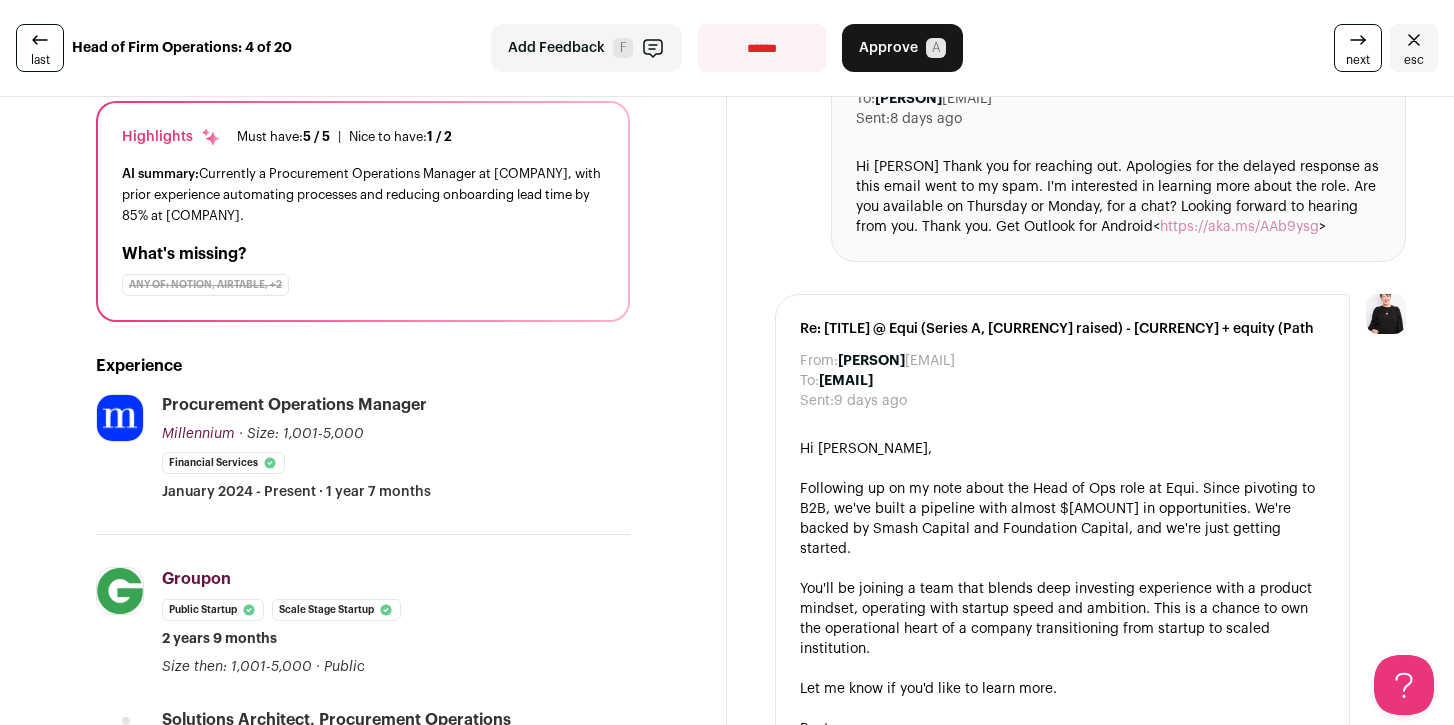 click on "**********" at bounding box center [762, 48] 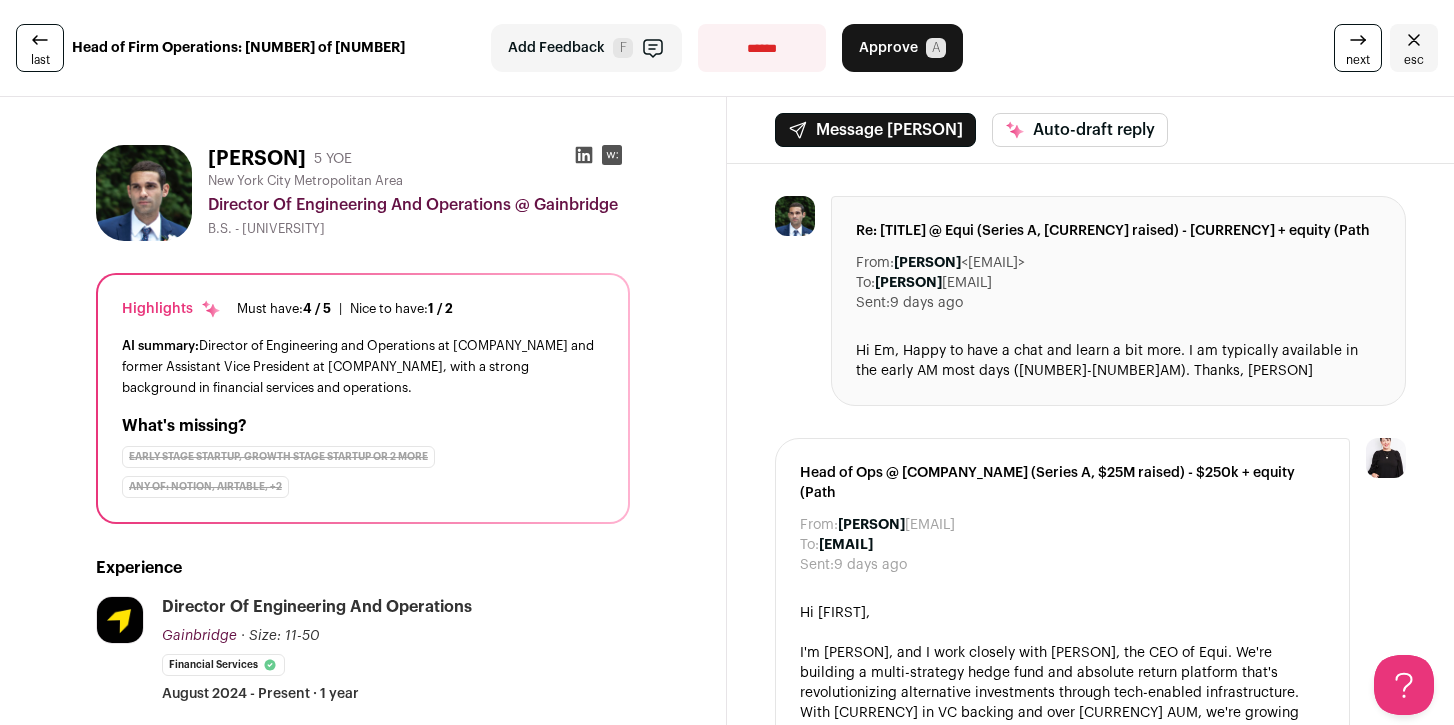 scroll, scrollTop: 0, scrollLeft: 0, axis: both 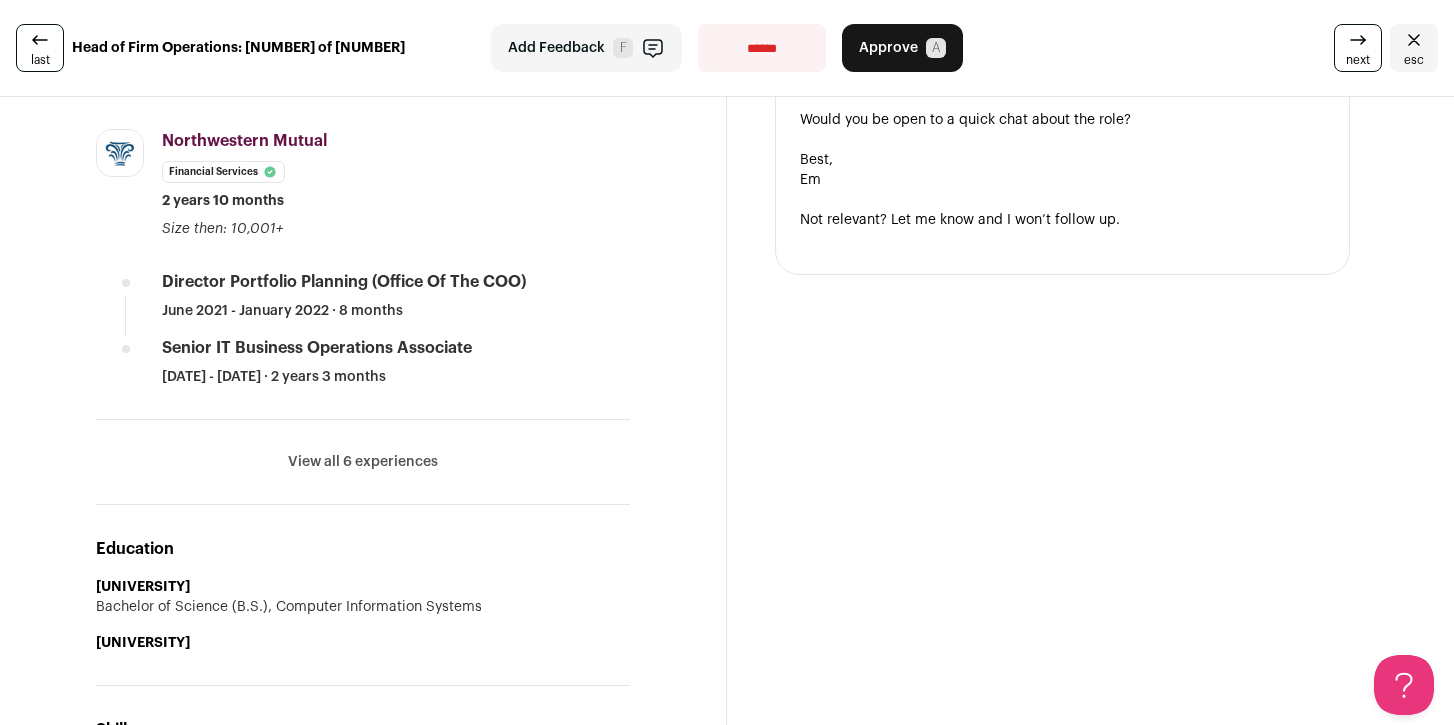 click on "View all 6 experiences" at bounding box center (363, 462) 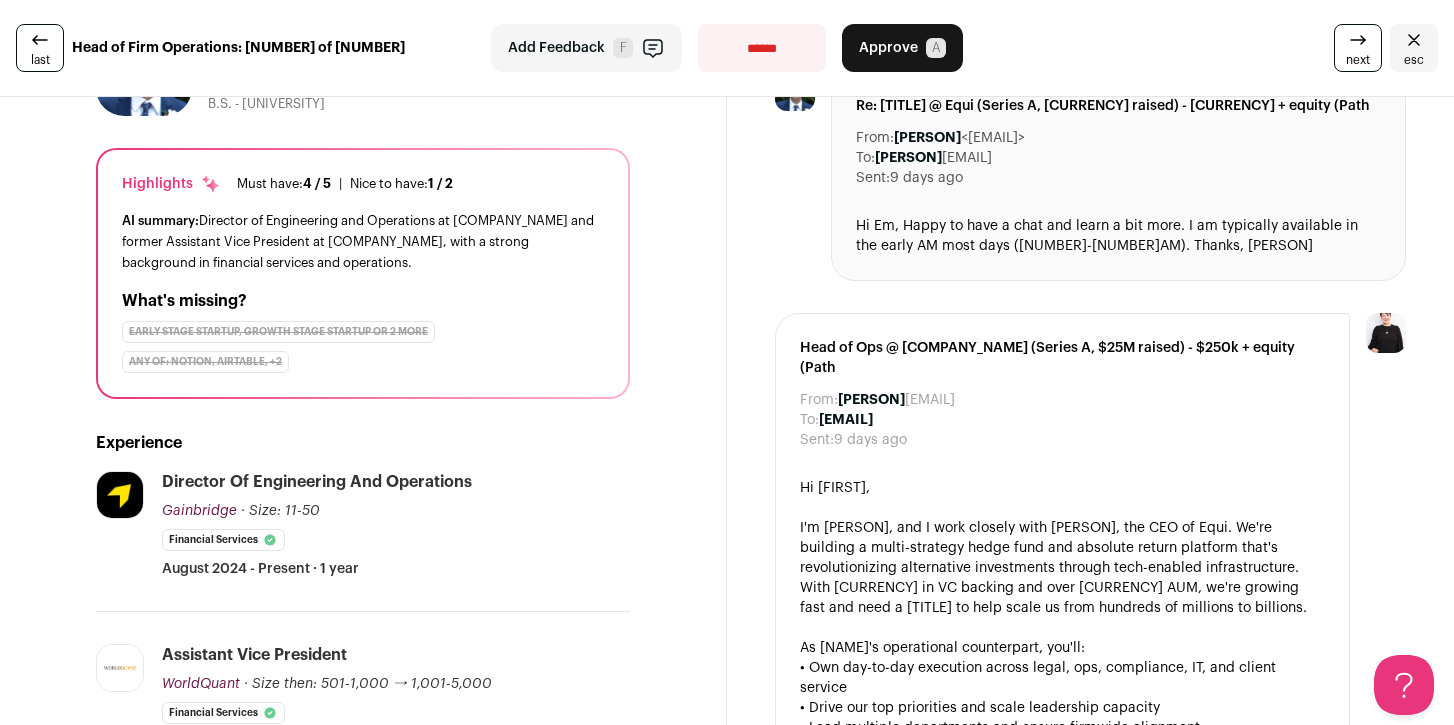 scroll, scrollTop: 0, scrollLeft: 0, axis: both 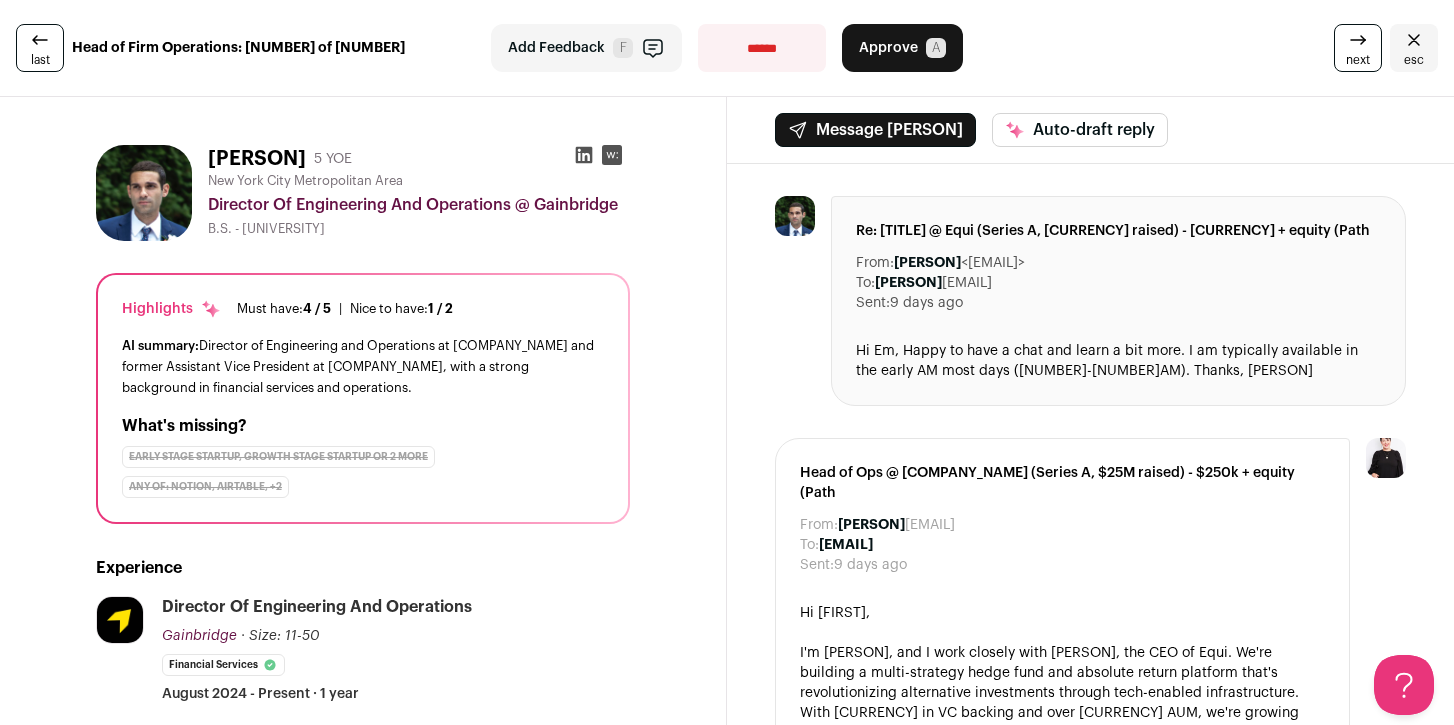 click at bounding box center [584, 155] 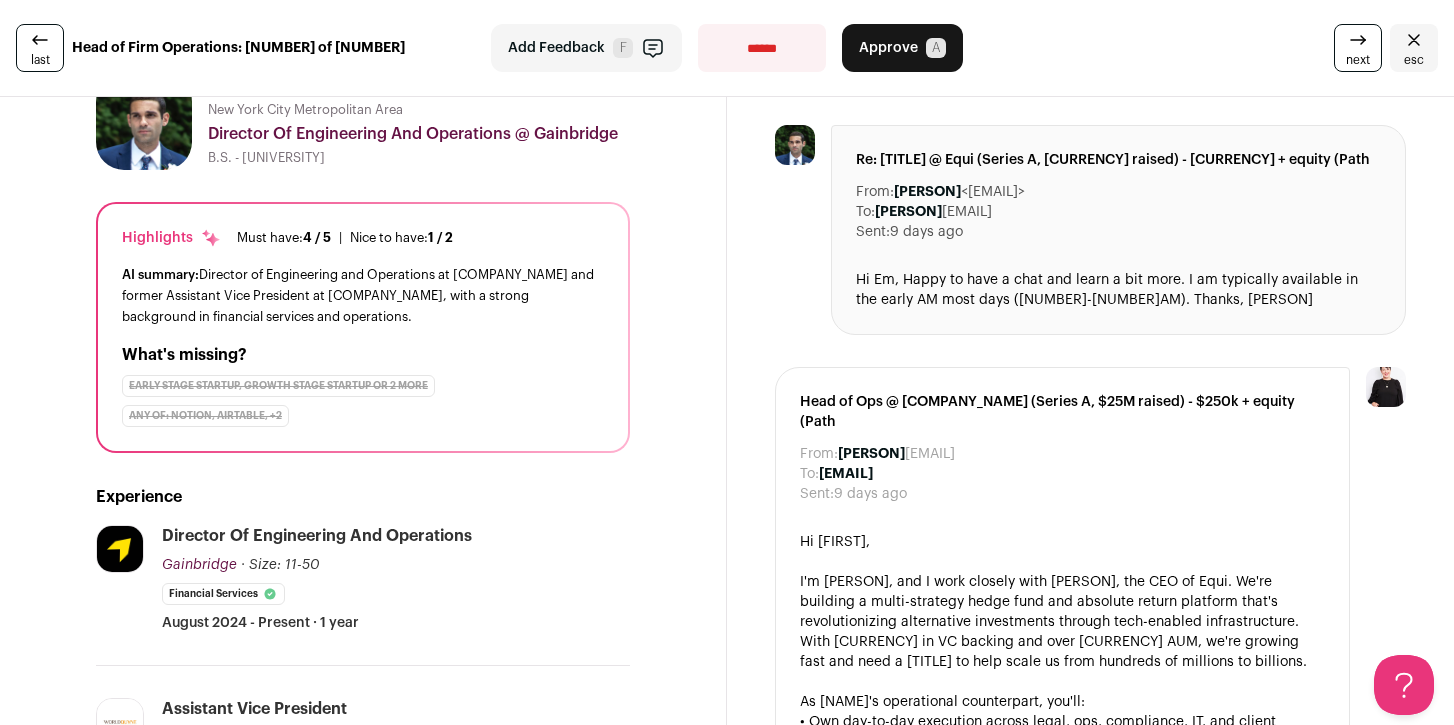 scroll, scrollTop: 72, scrollLeft: 0, axis: vertical 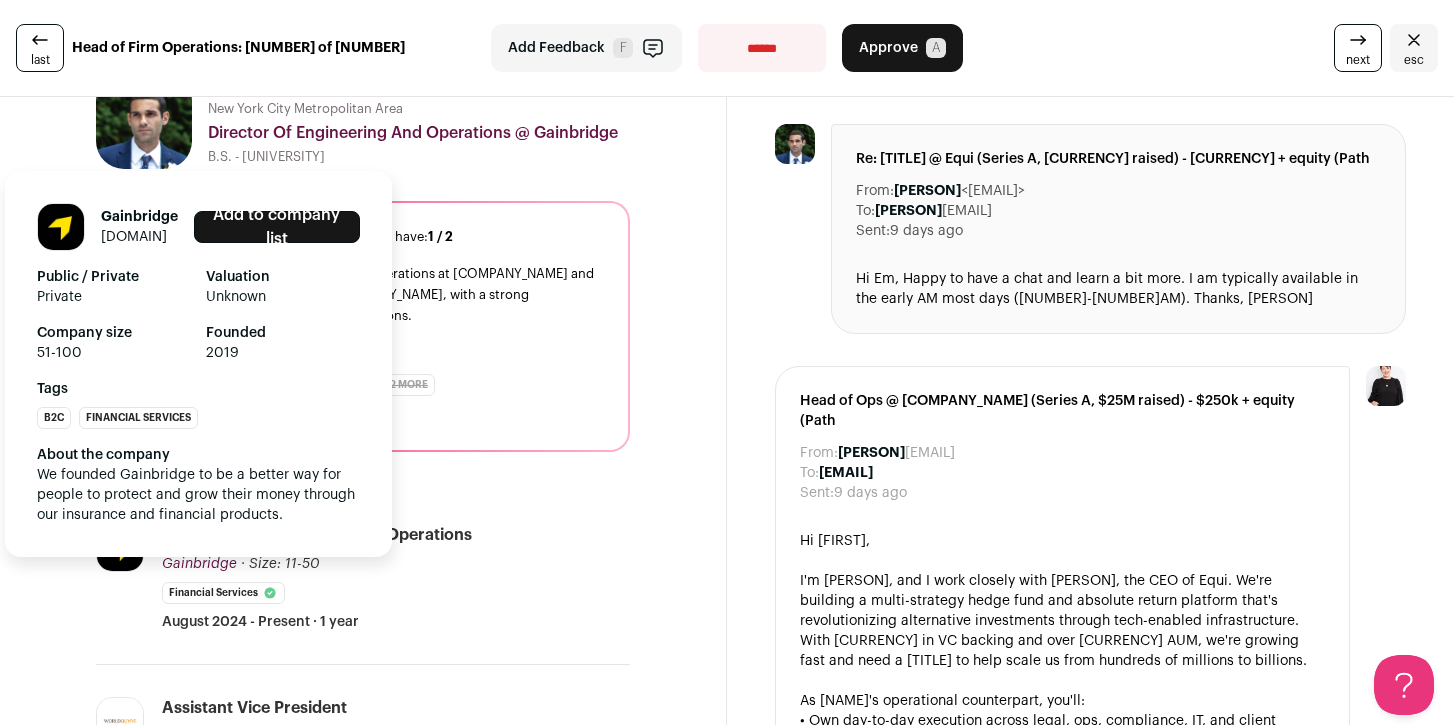 click on "Gainbridge" at bounding box center (199, 564) 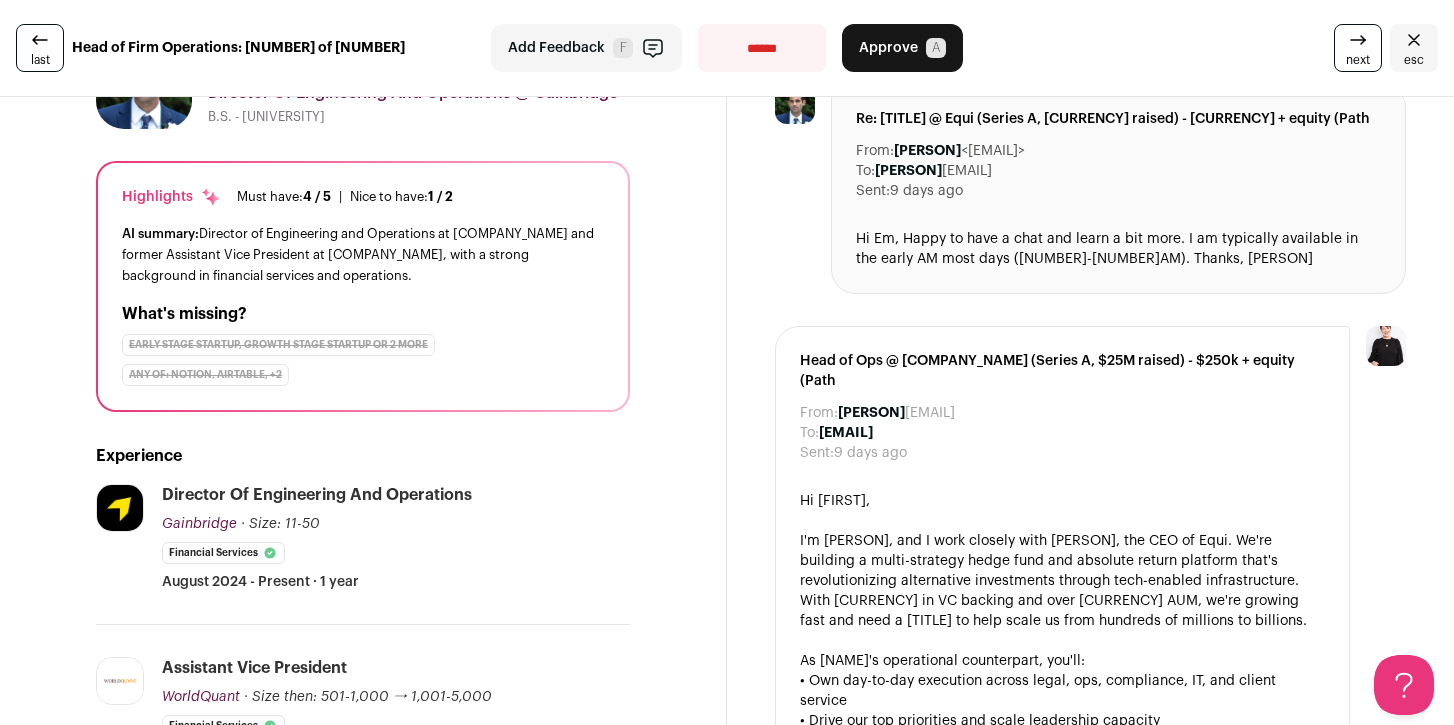 scroll, scrollTop: 108, scrollLeft: 0, axis: vertical 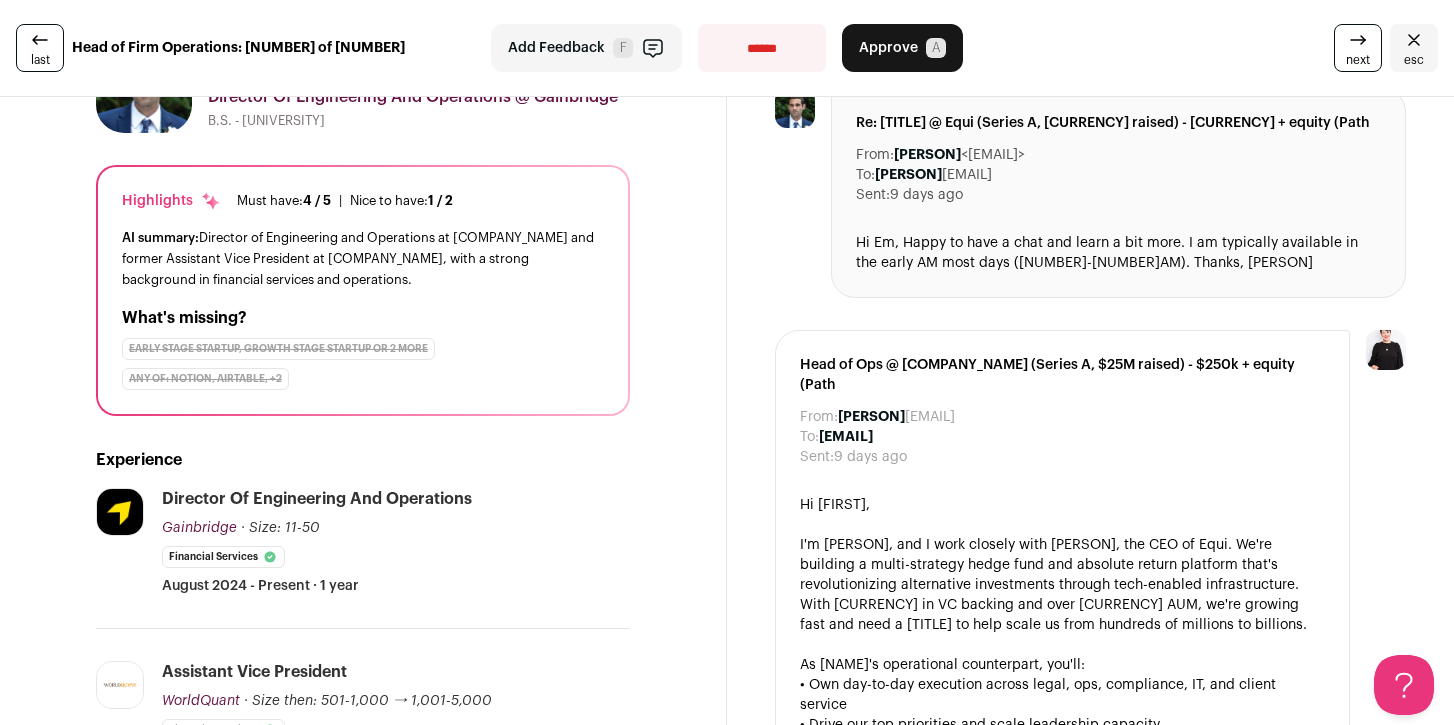 click on "Approve" at bounding box center [888, 48] 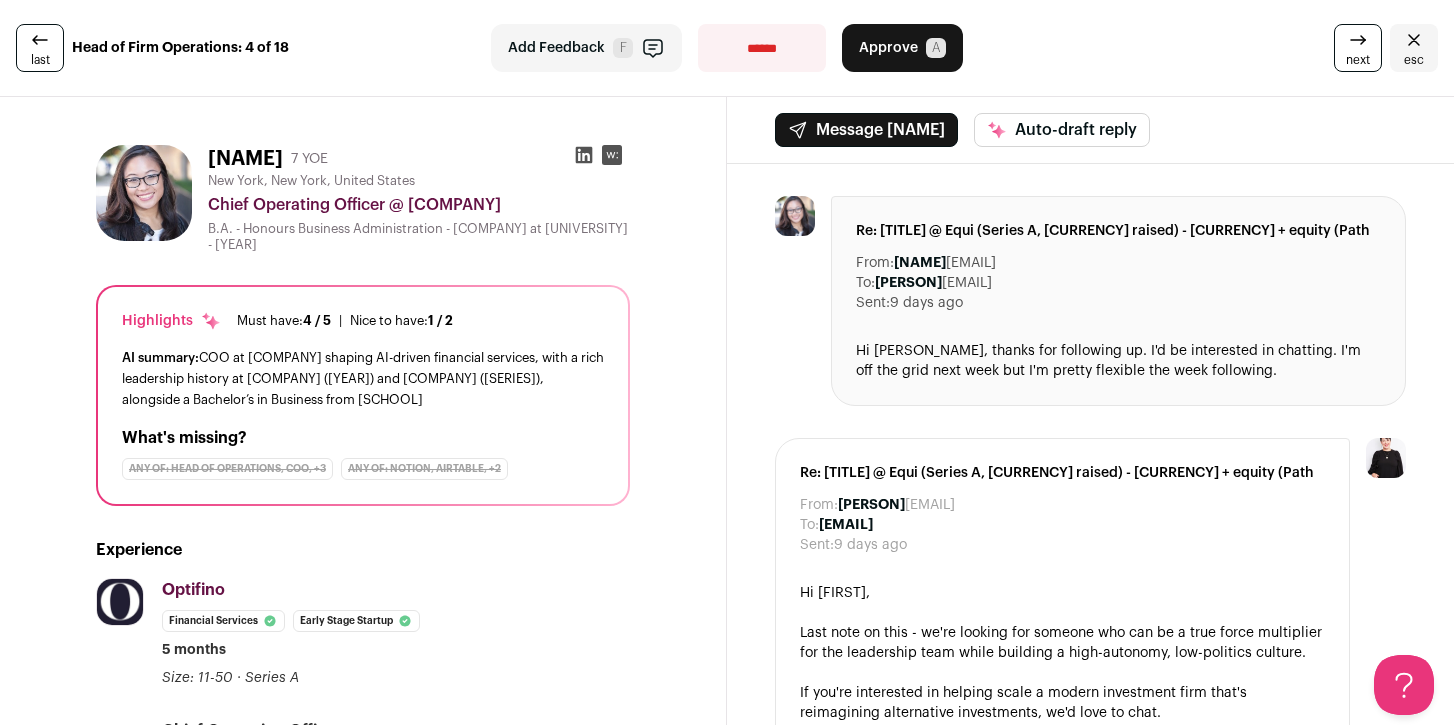 scroll, scrollTop: 0, scrollLeft: 0, axis: both 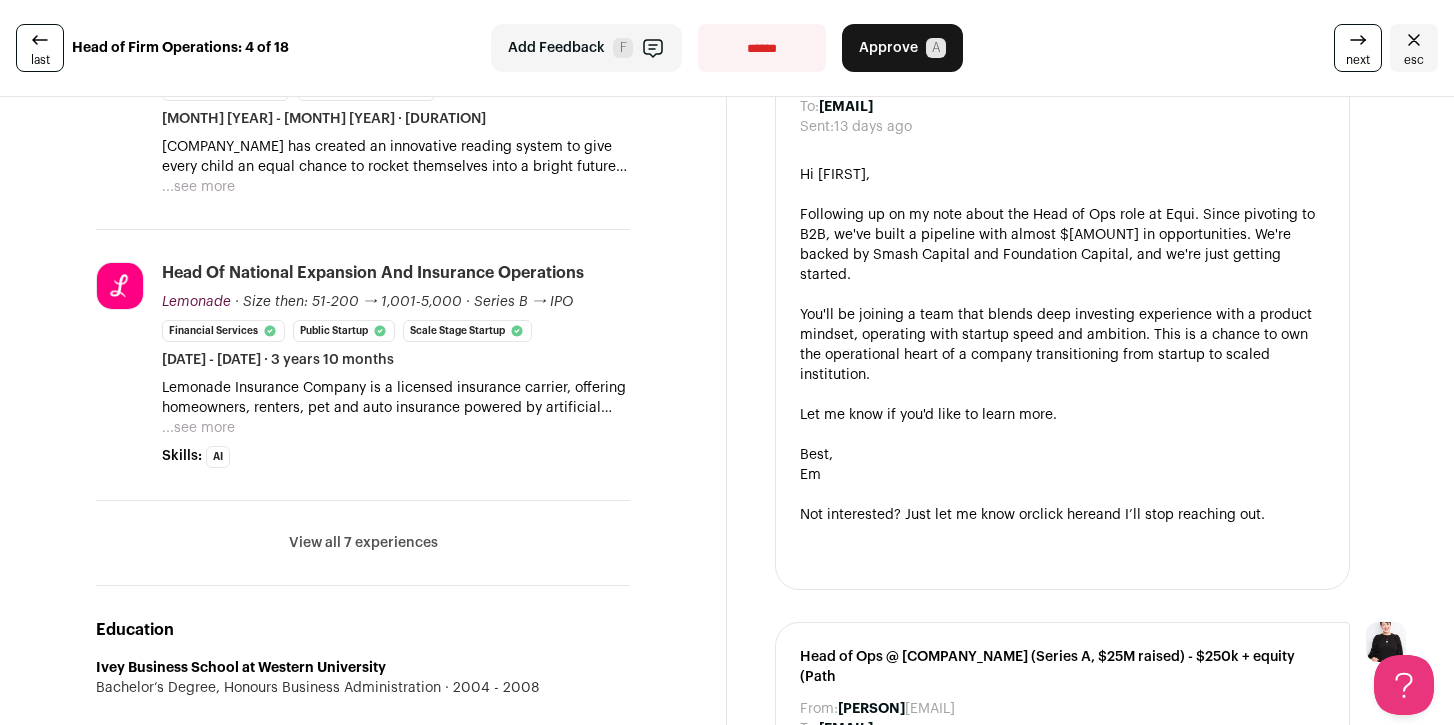 click on "View all [NUMBER] experiences
View less" at bounding box center (363, 543) 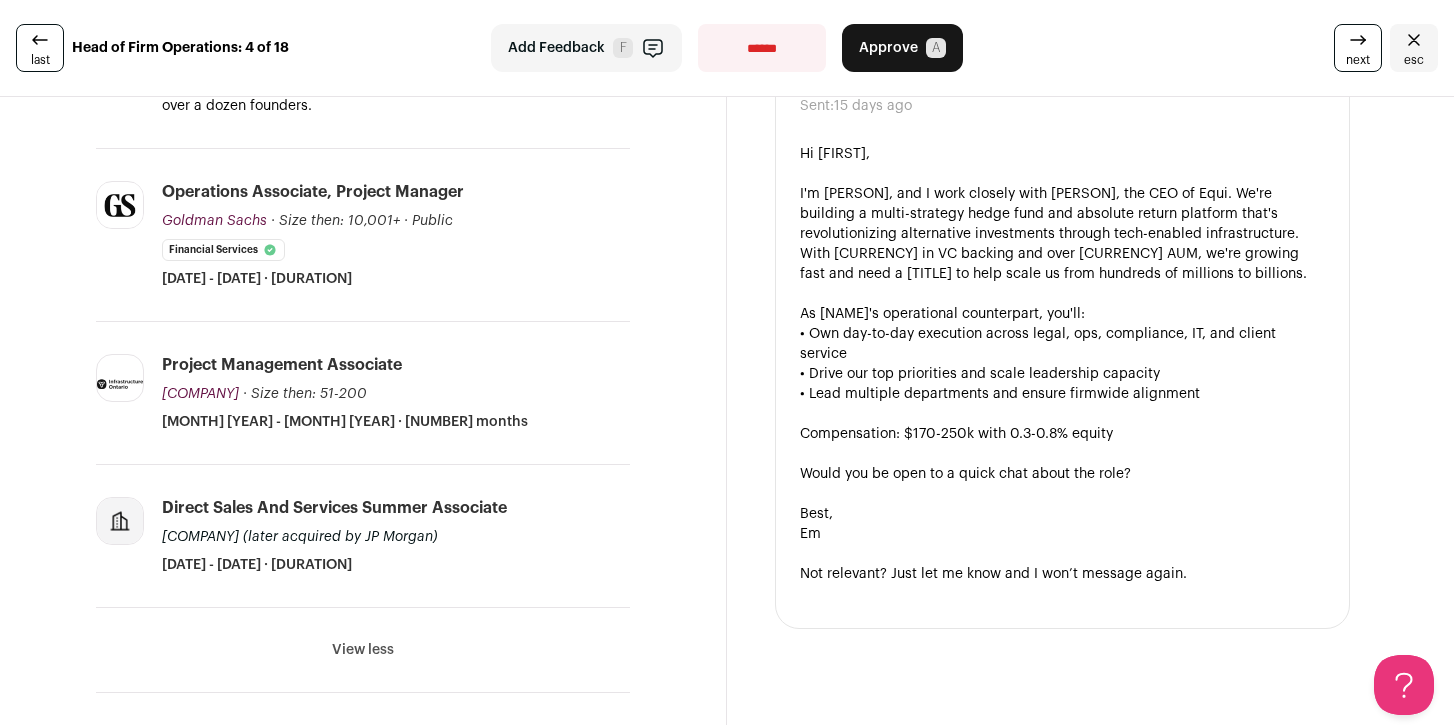 scroll, scrollTop: 1609, scrollLeft: 0, axis: vertical 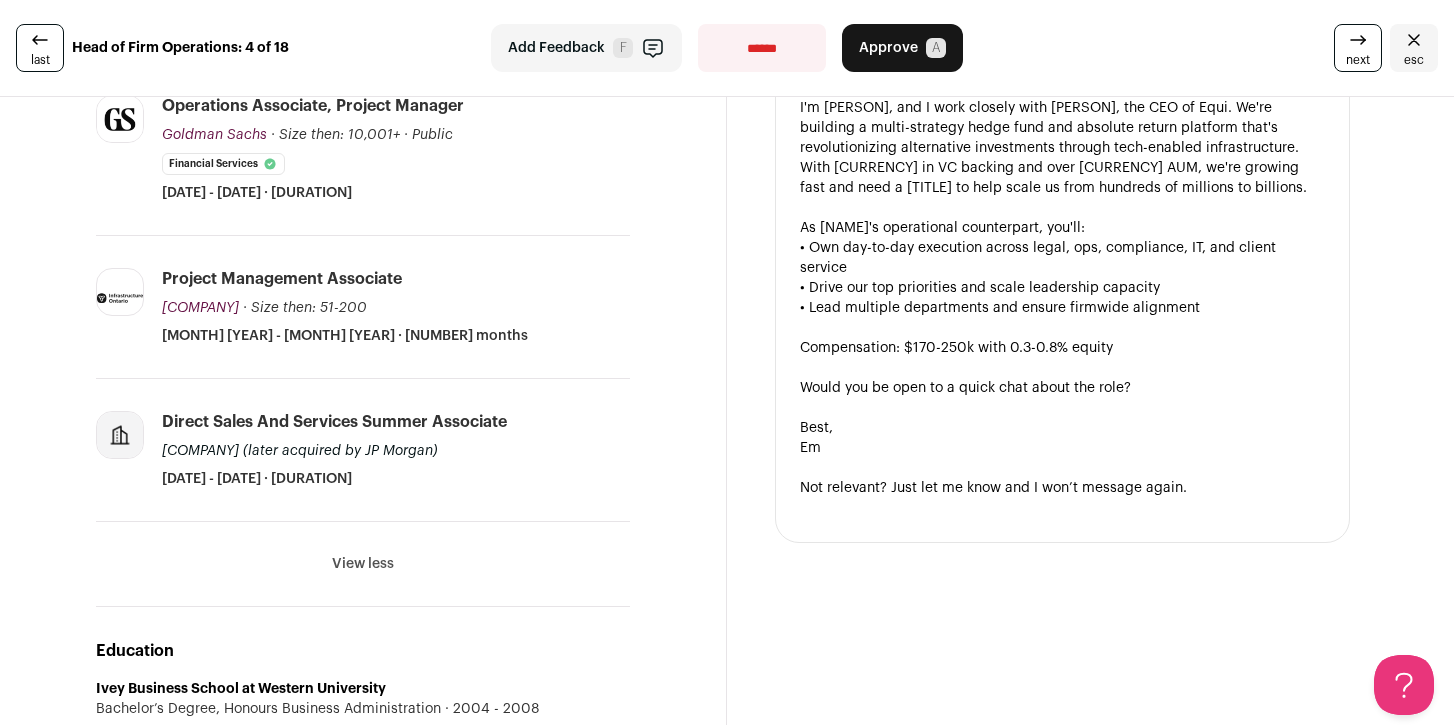 click at bounding box center (1358, 40) 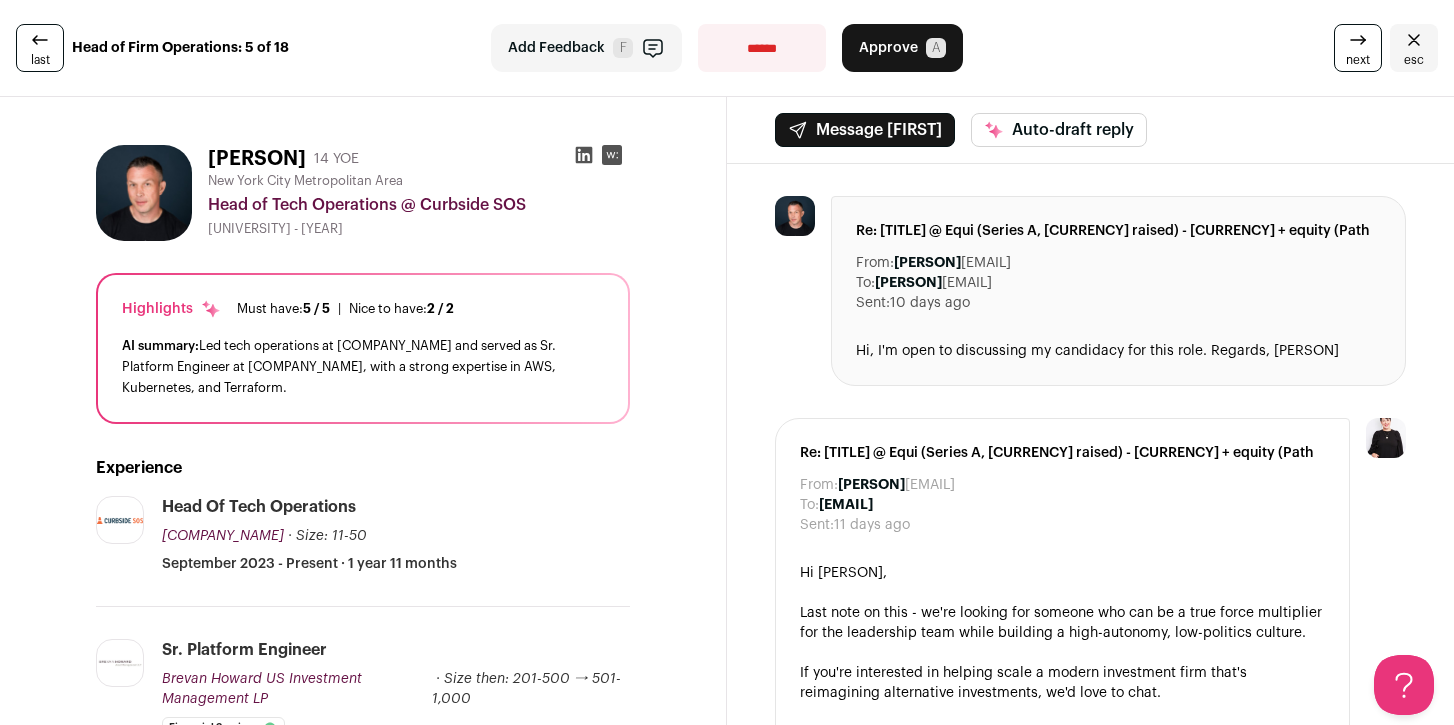 scroll, scrollTop: 0, scrollLeft: 0, axis: both 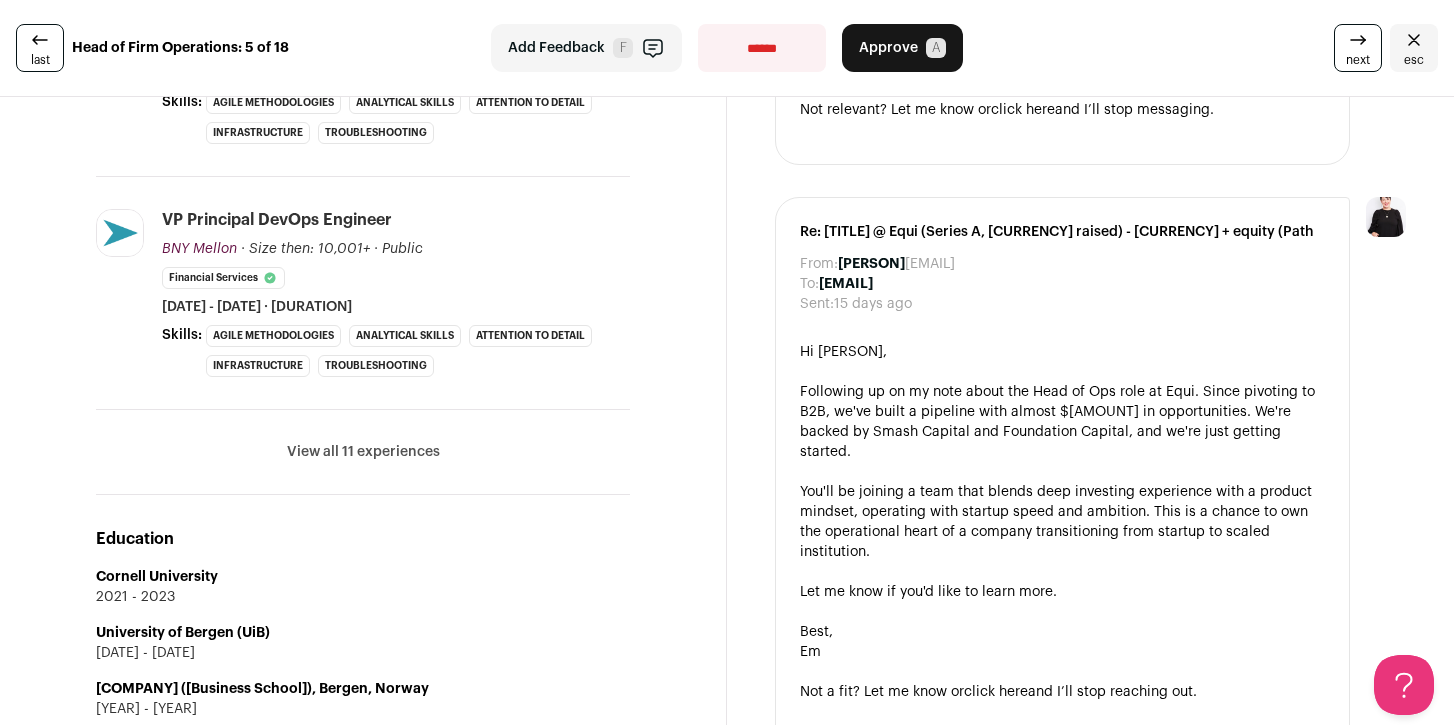click on "View all 11 experiences
View less" at bounding box center (363, 452) 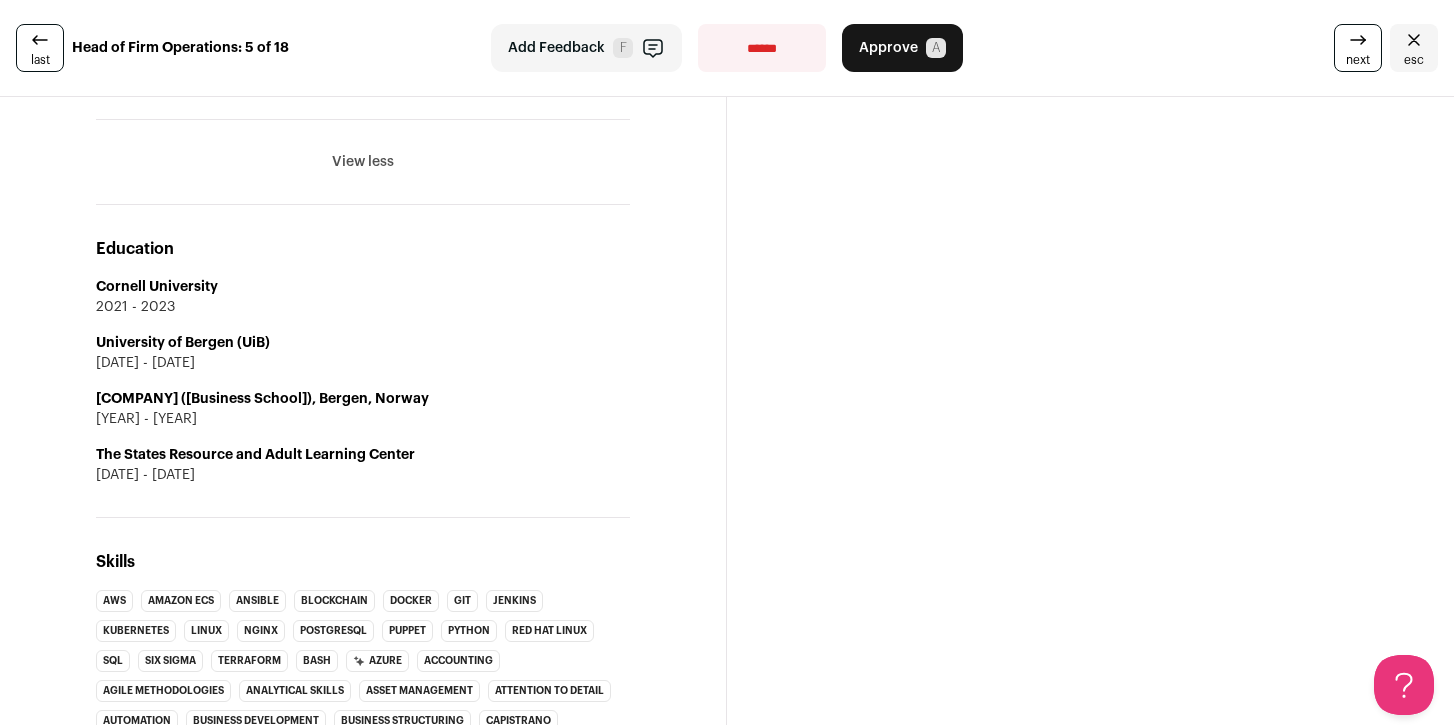 scroll, scrollTop: 3854, scrollLeft: 0, axis: vertical 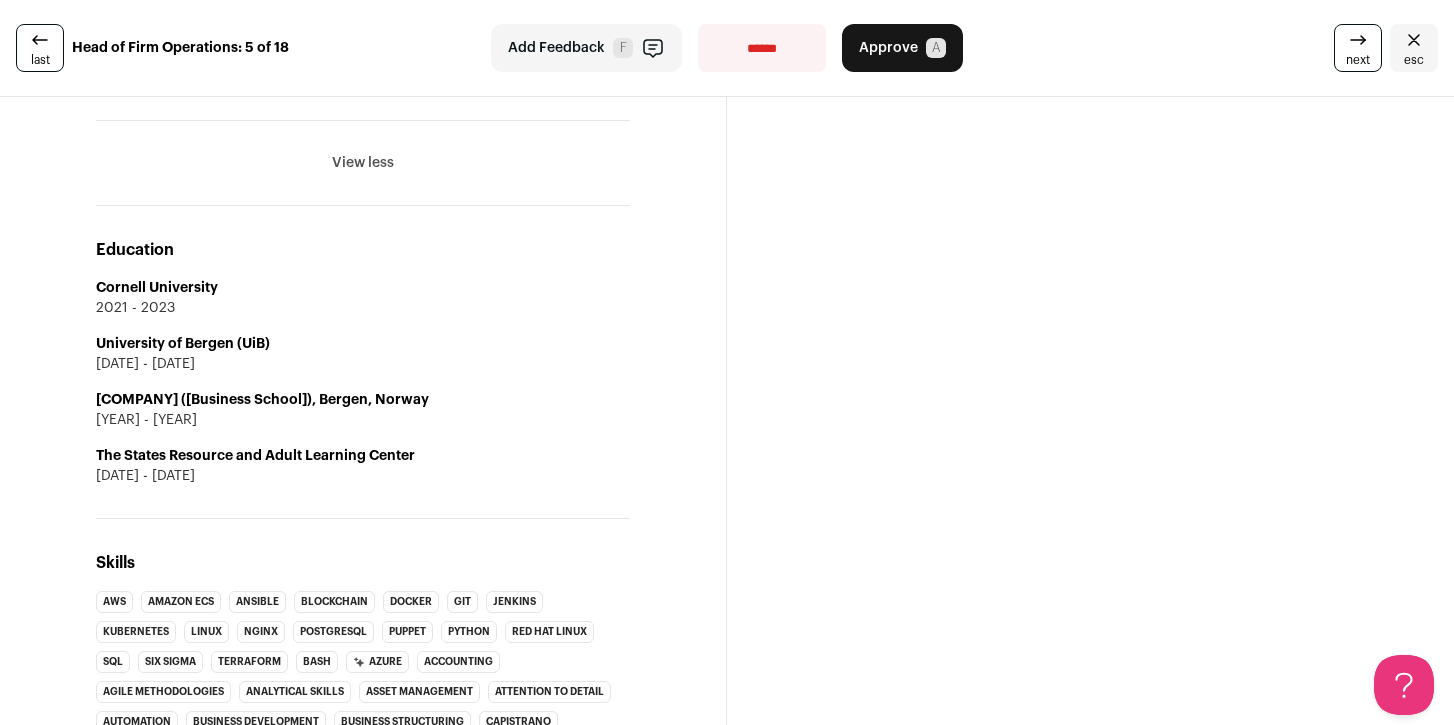 click on "[ORGANIZATION]
[YEAR] - [YEAR]" at bounding box center [363, 466] 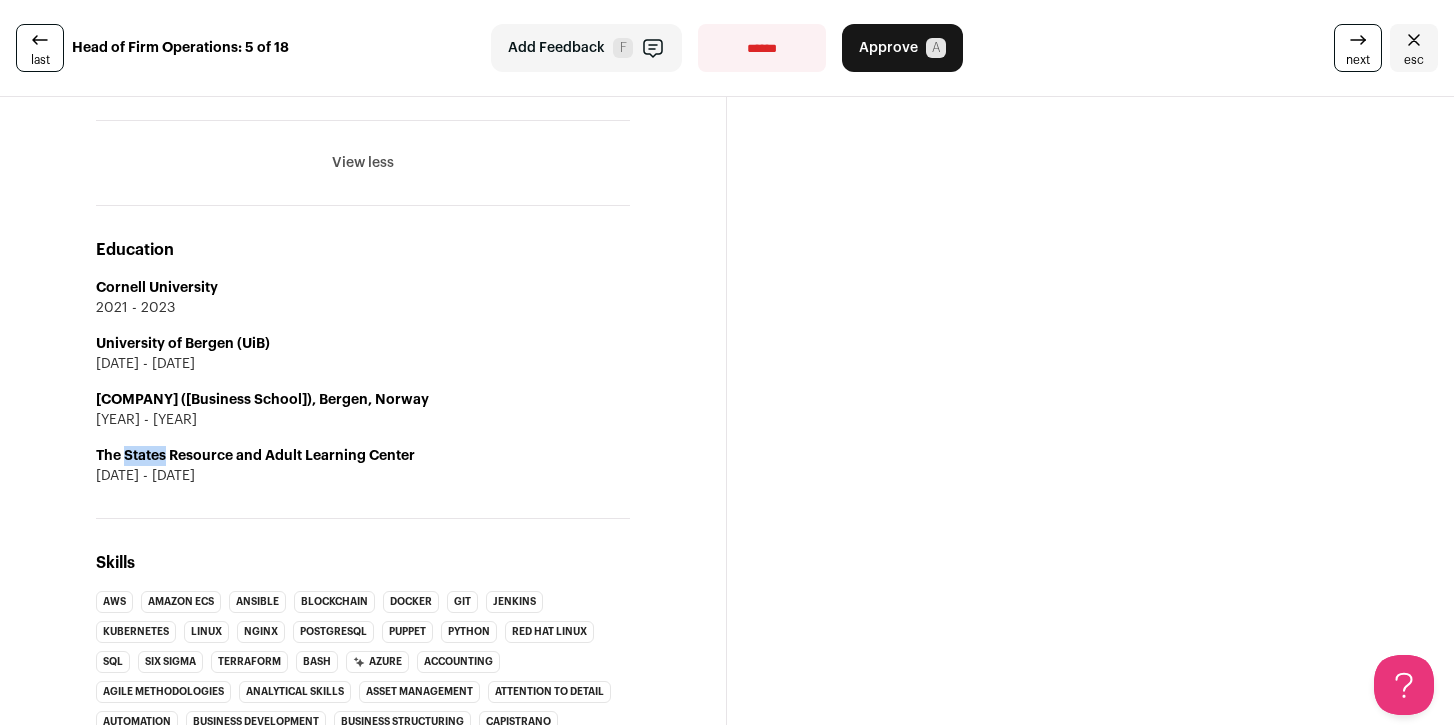 click on "[ORGANIZATION]
[YEAR] - [YEAR]" at bounding box center [363, 466] 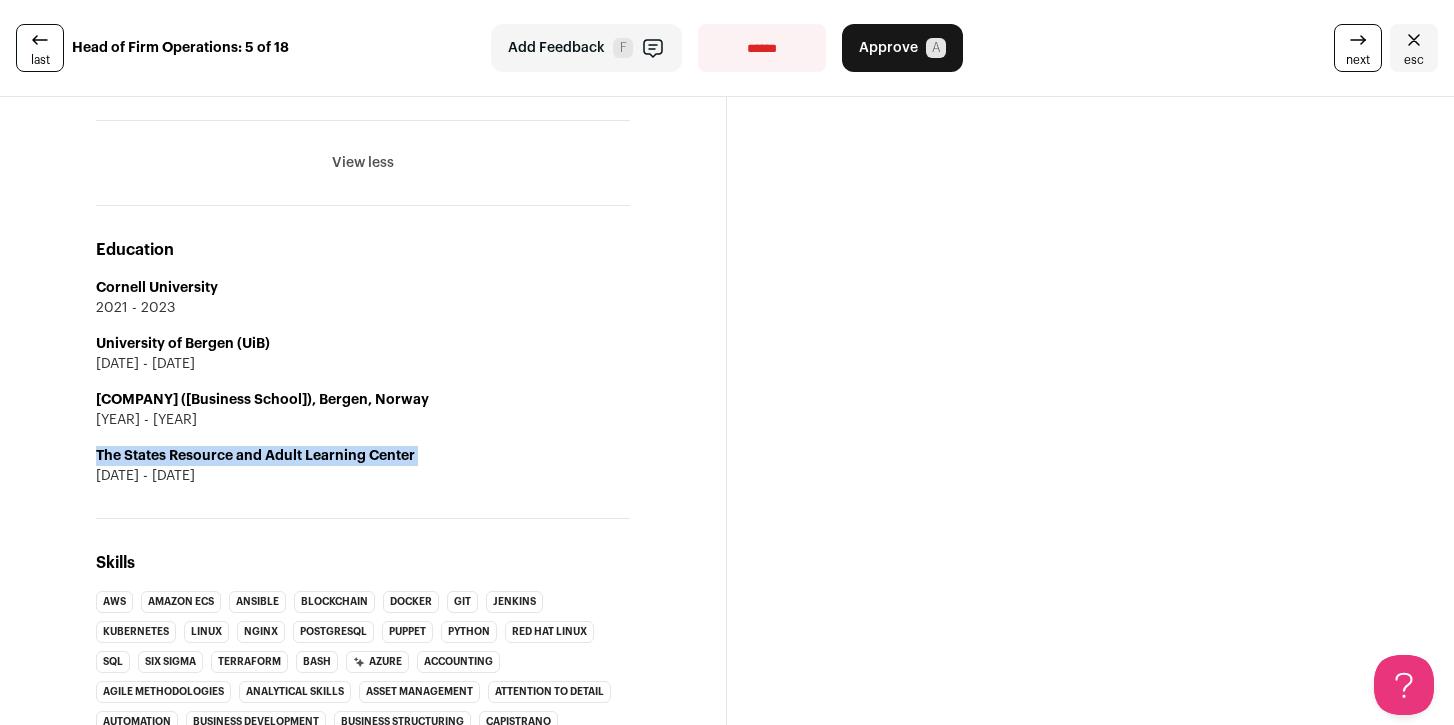 click on "[ORGANIZATION]
[YEAR] - [YEAR]" at bounding box center (363, 466) 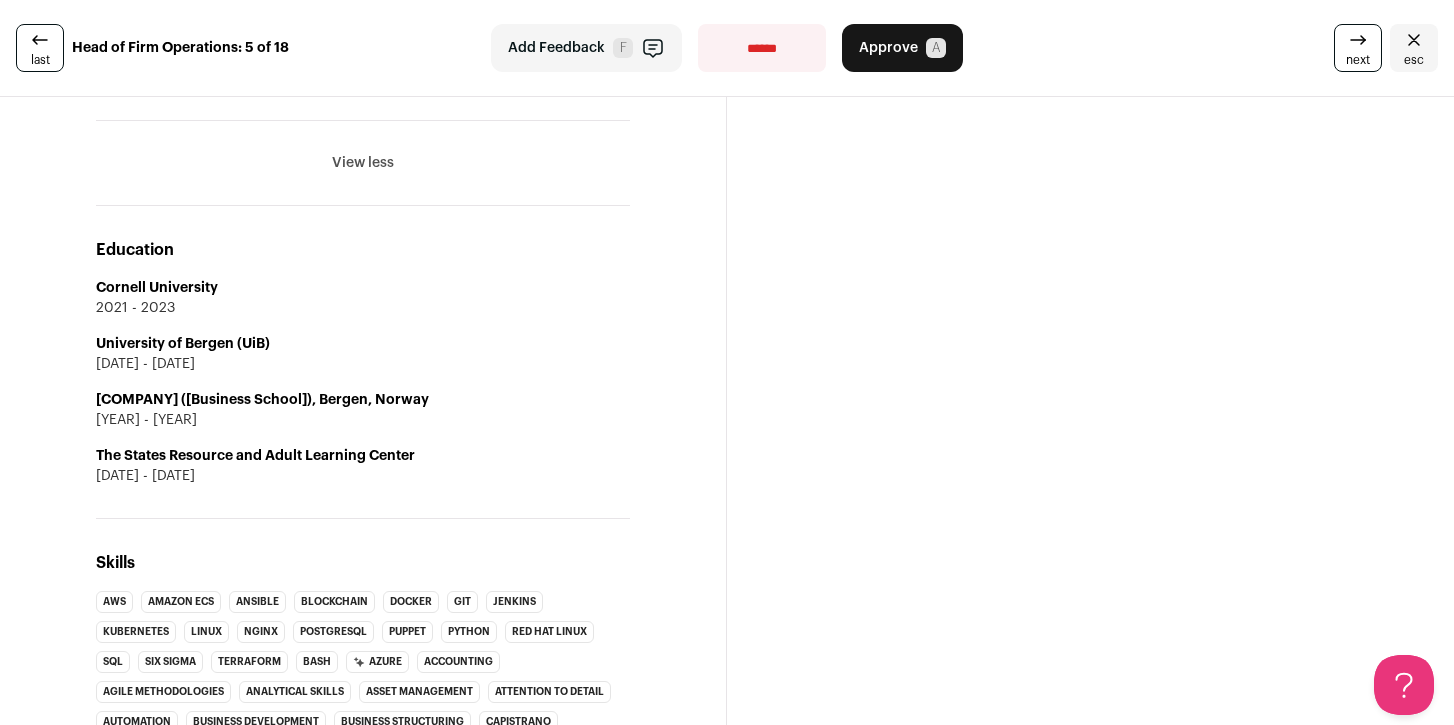 click on "[UNIVERSITY]
[YEAR] - [YEAR]
[UNIVERSITY]
[YEAR] - [YEAR]
[UNIVERSITY]
[YEAR] - [YEAR]
[UNIVERSITY]
[YEAR] - [YEAR]" at bounding box center [363, 382] 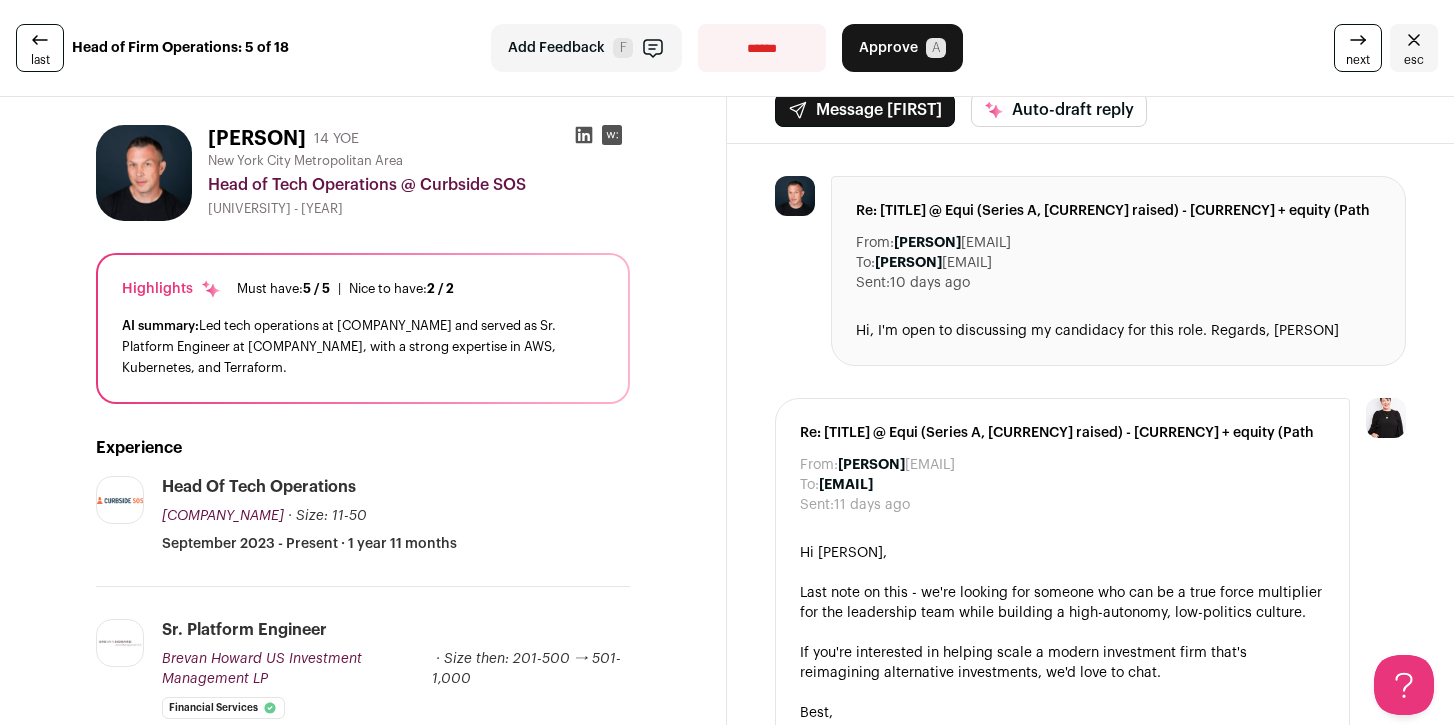 scroll, scrollTop: 0, scrollLeft: 0, axis: both 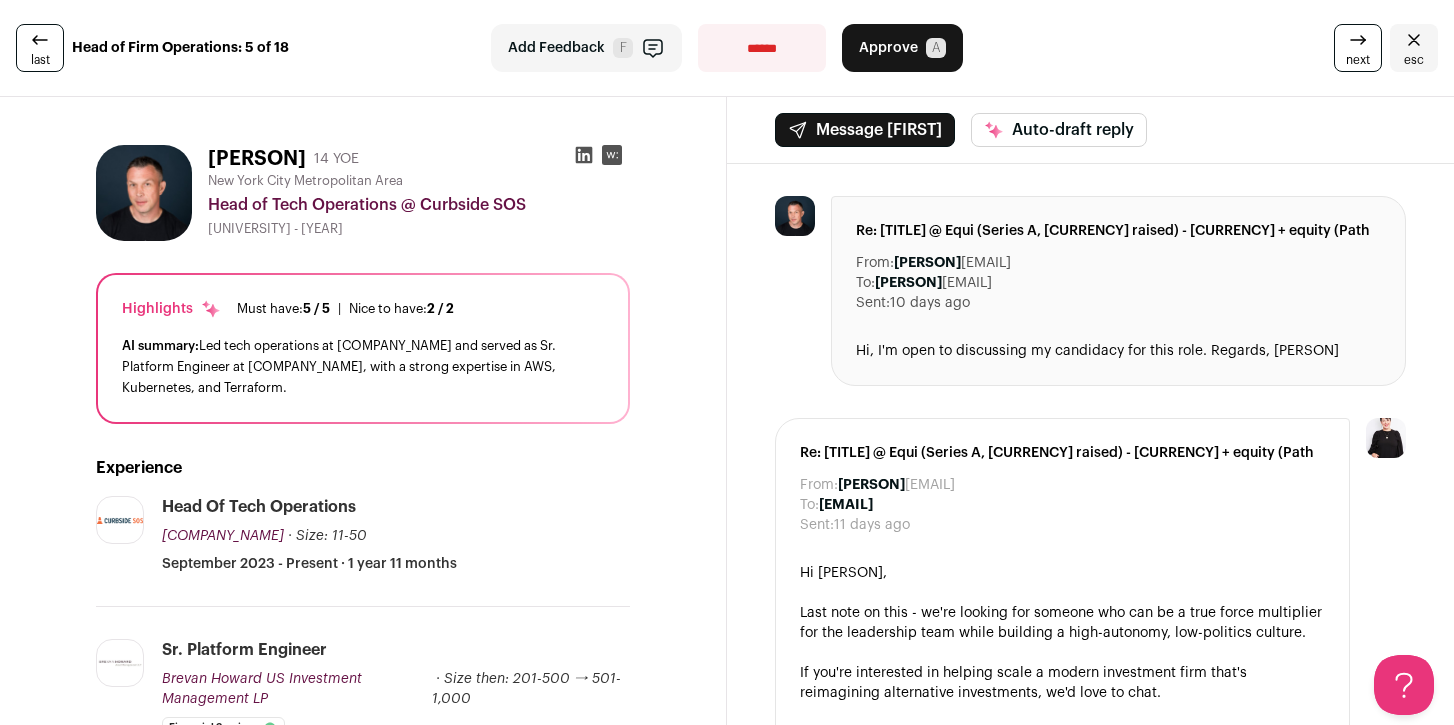 click on "next" at bounding box center (1358, 60) 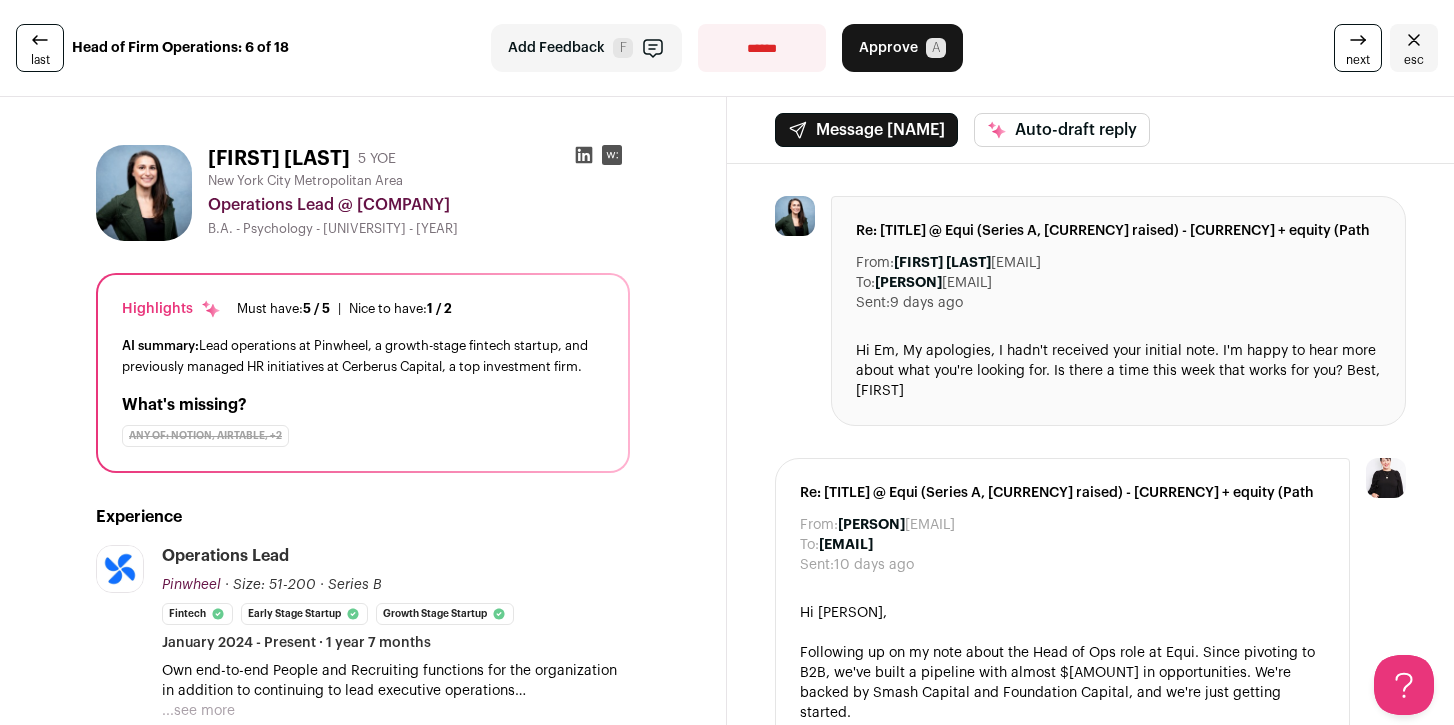 scroll, scrollTop: 0, scrollLeft: 0, axis: both 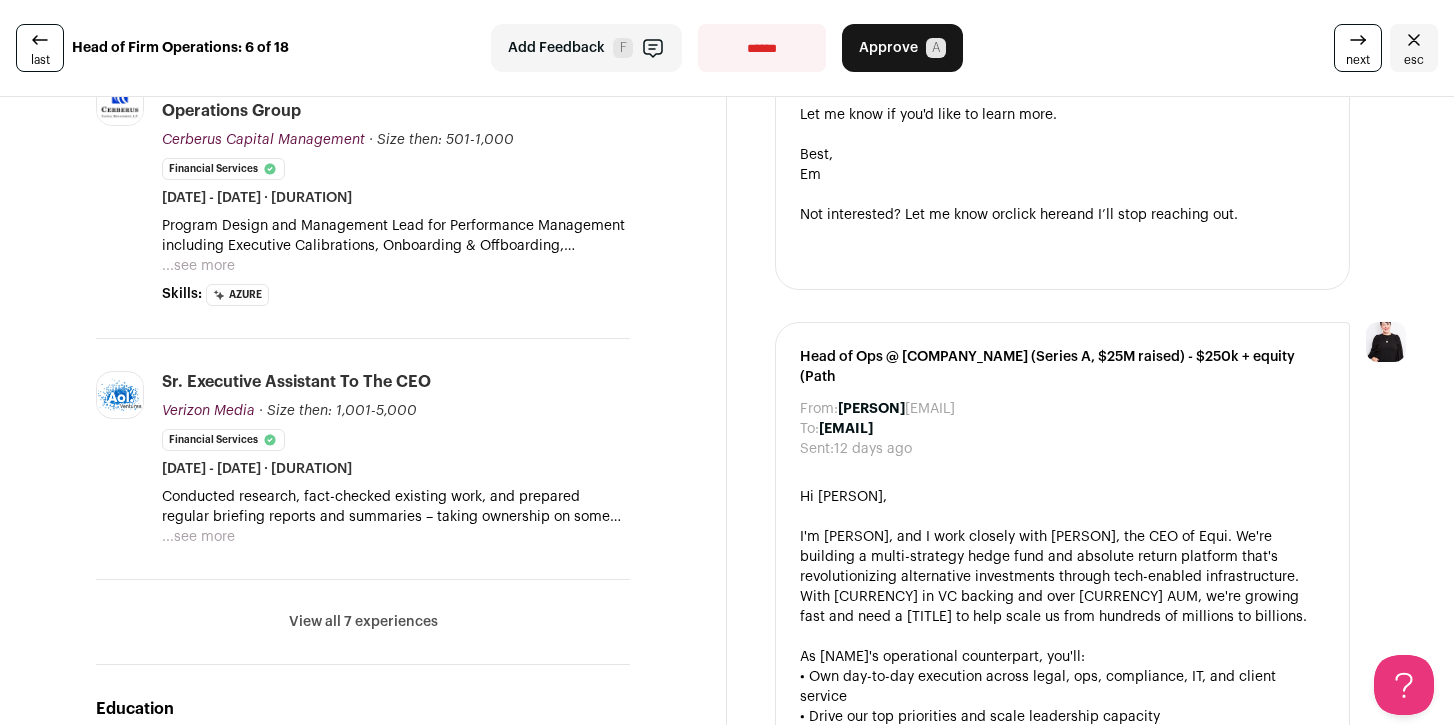 click on "View all 7 experiences" at bounding box center (363, 622) 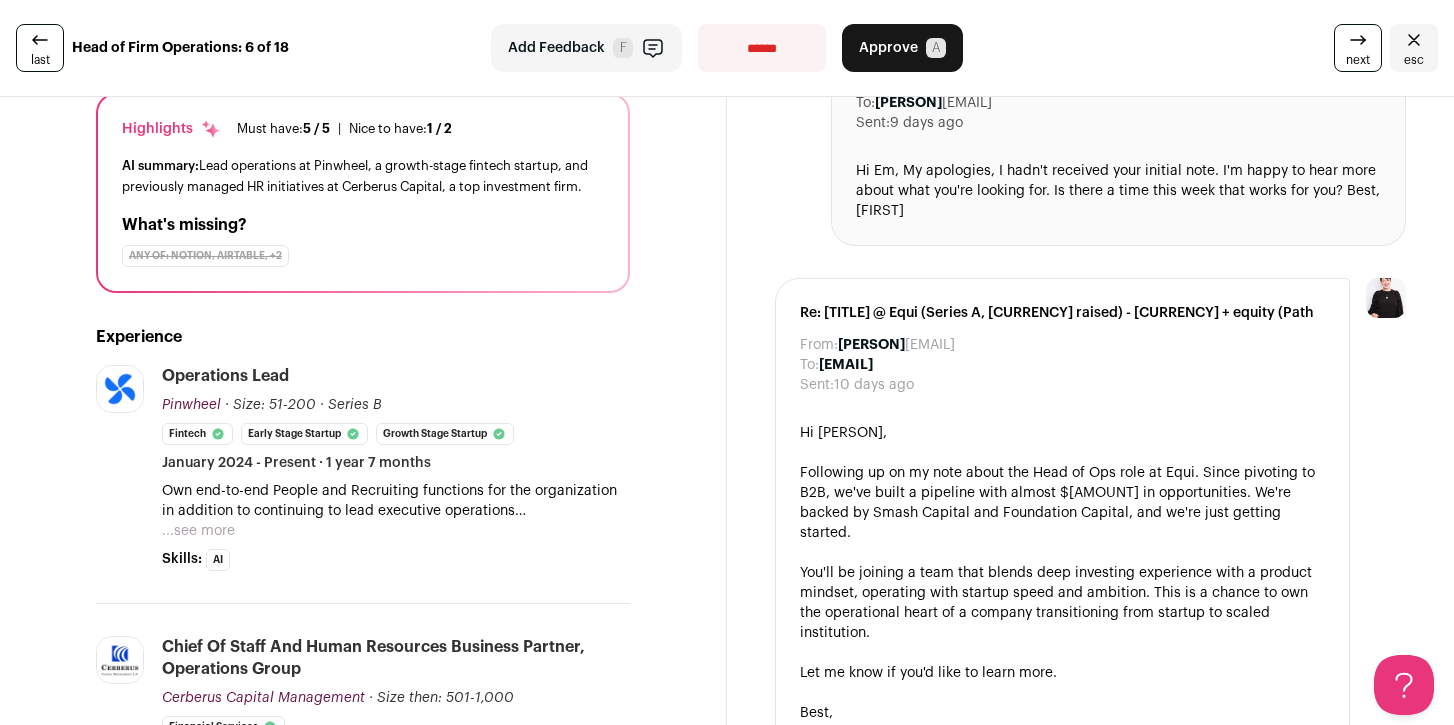 scroll, scrollTop: 178, scrollLeft: 0, axis: vertical 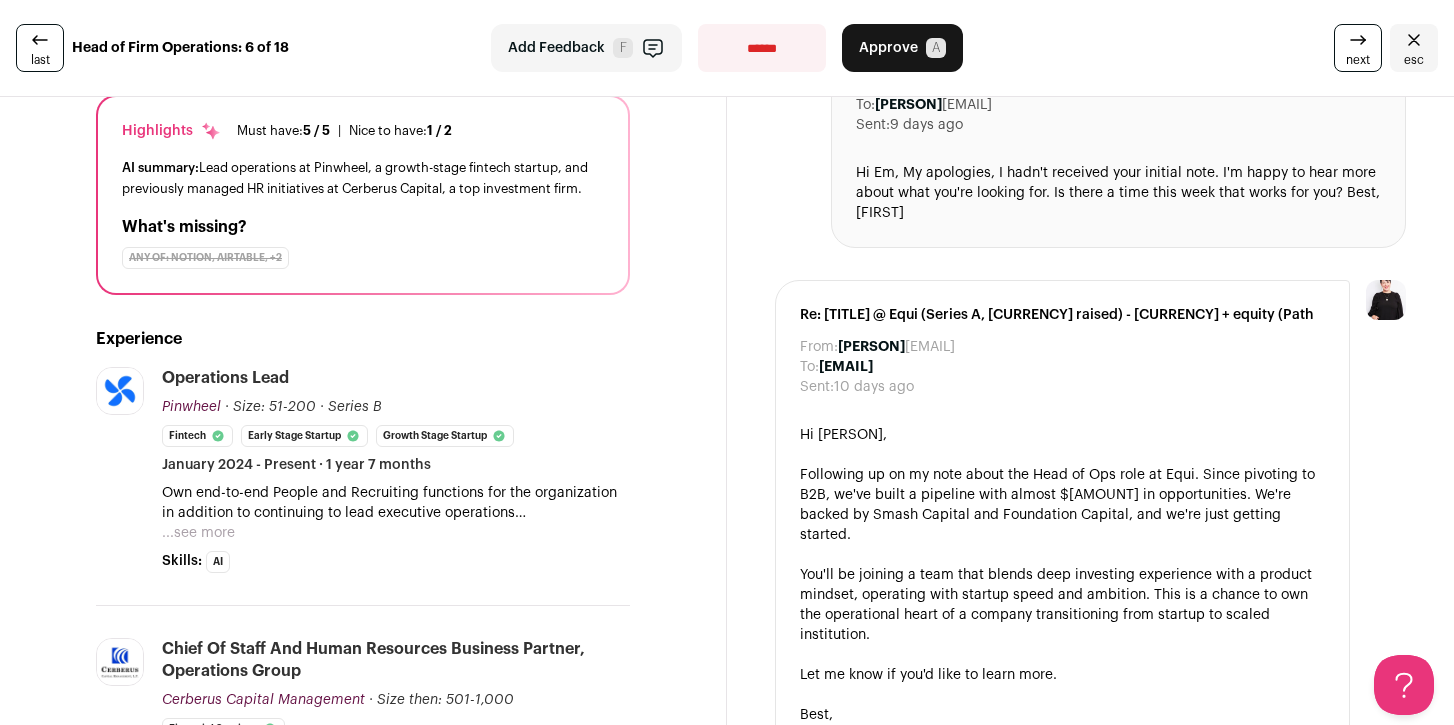 click on "**********" at bounding box center (762, 48) 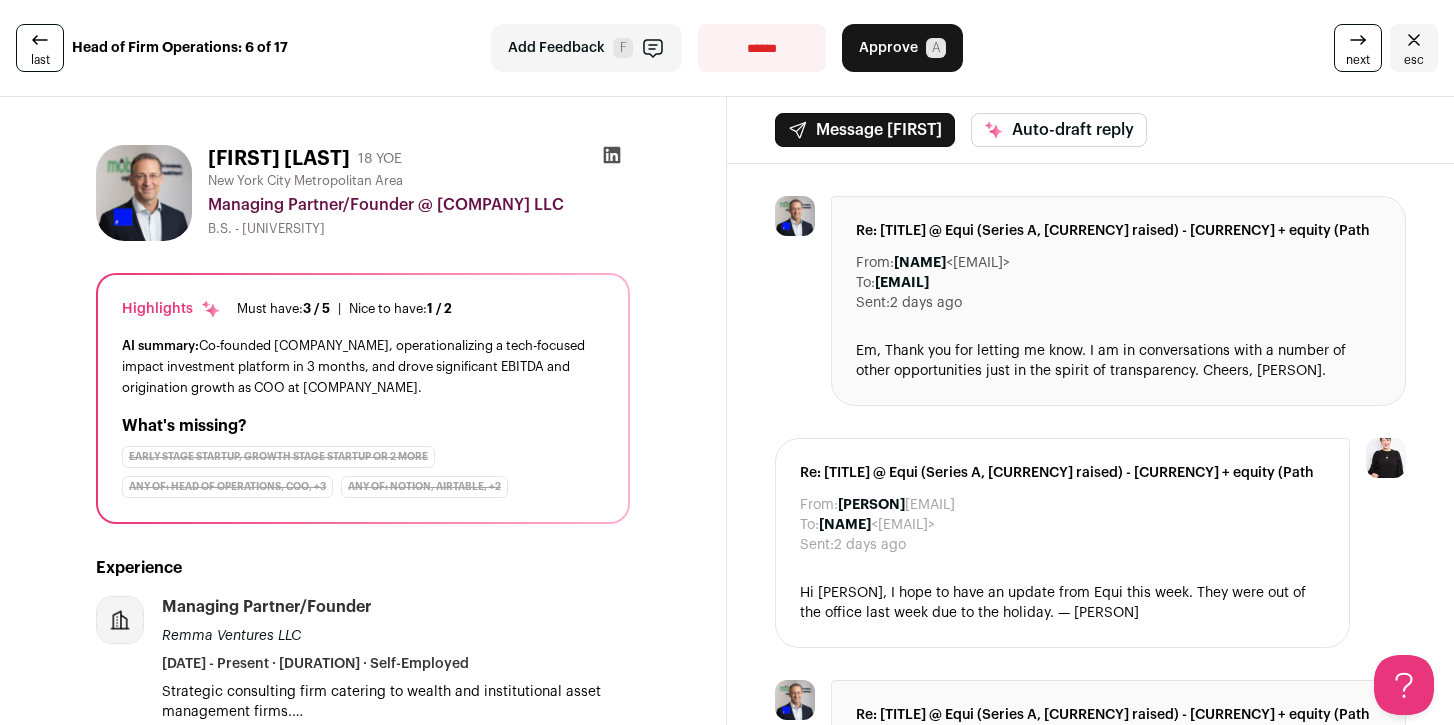 scroll, scrollTop: 0, scrollLeft: 0, axis: both 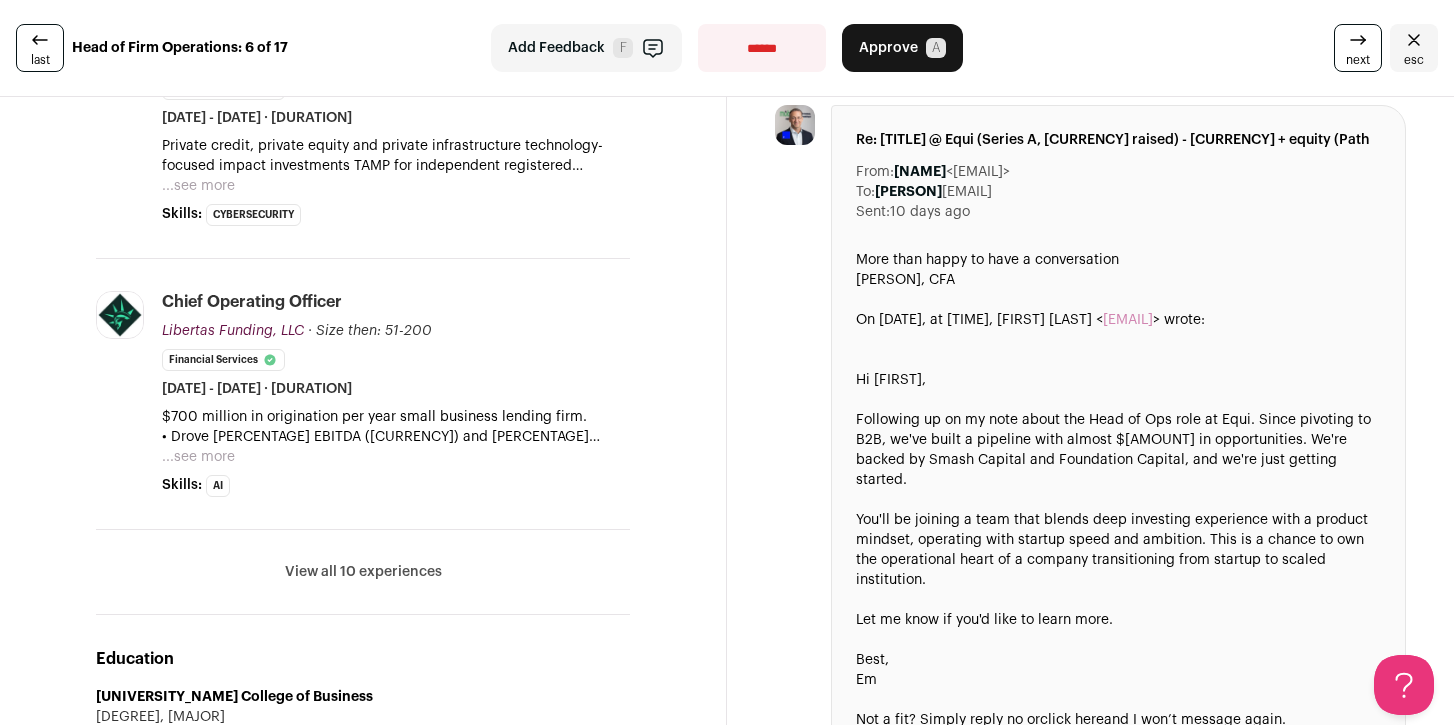 click on "View all 10 experiences" at bounding box center (363, 572) 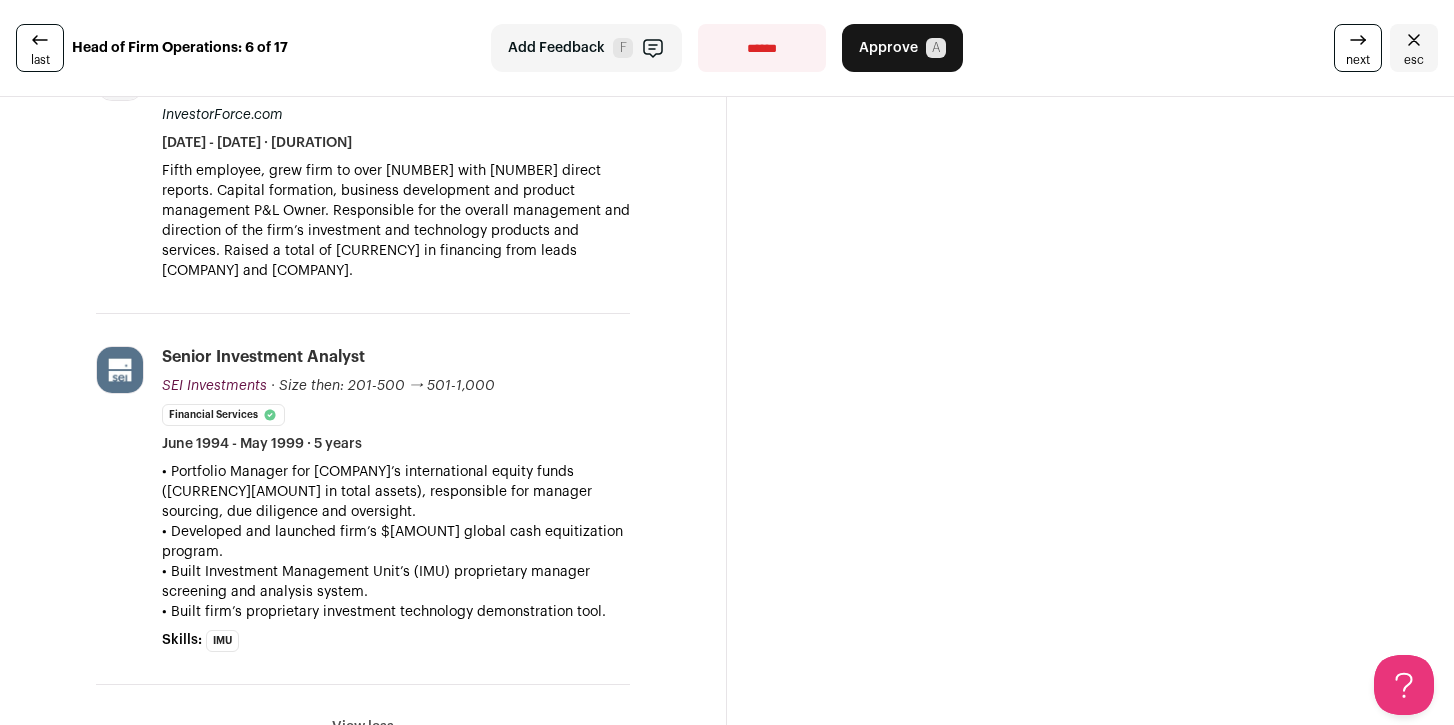 scroll, scrollTop: 3344, scrollLeft: 0, axis: vertical 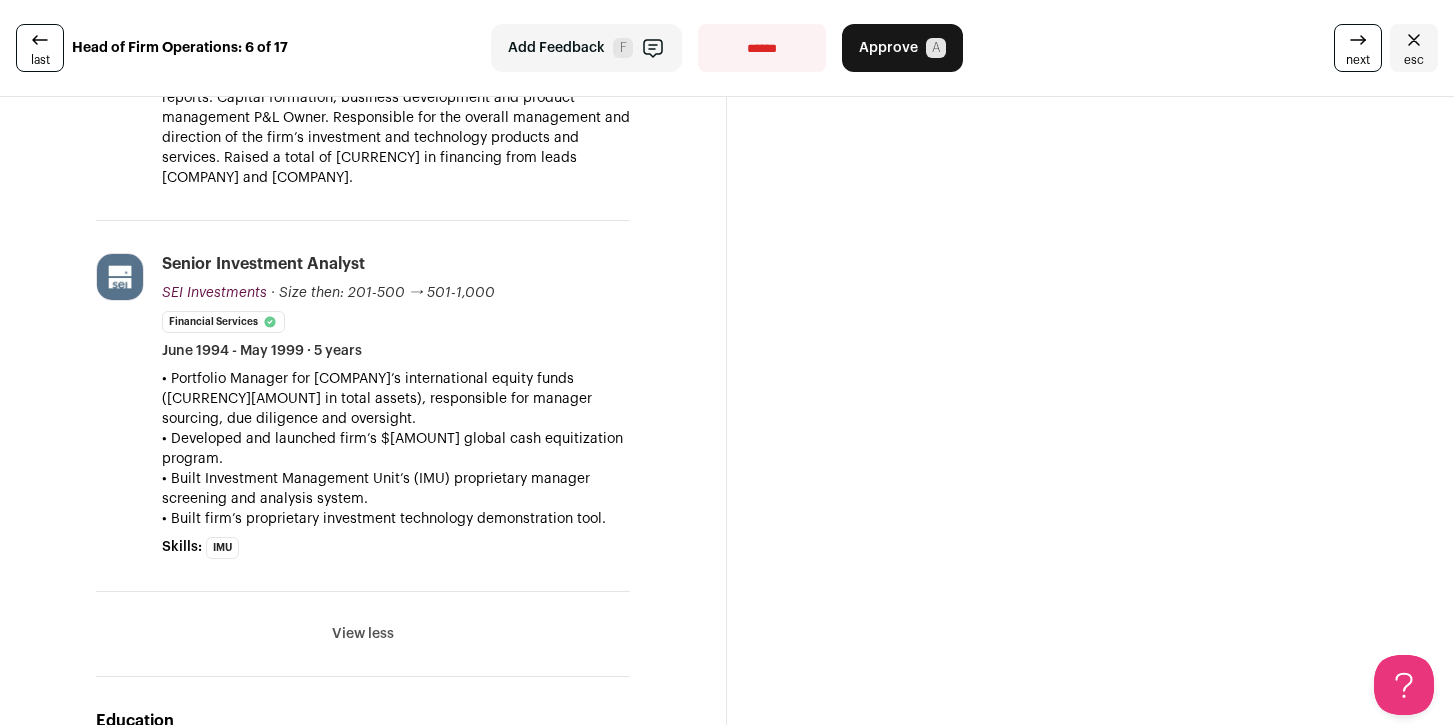 click on "[FIRST] [LAST]
[YEARS] YOE
[CITY] Metropolitan Area
Managing Partner/Founder @ [COMPANY] LLC
B.S. - [UNIVERSITY] College of Business
Highlights
Must have:
[NUMBER] / 5
How many must haves have been fulfilled?
|
Nice to have:" at bounding box center [363, -998] 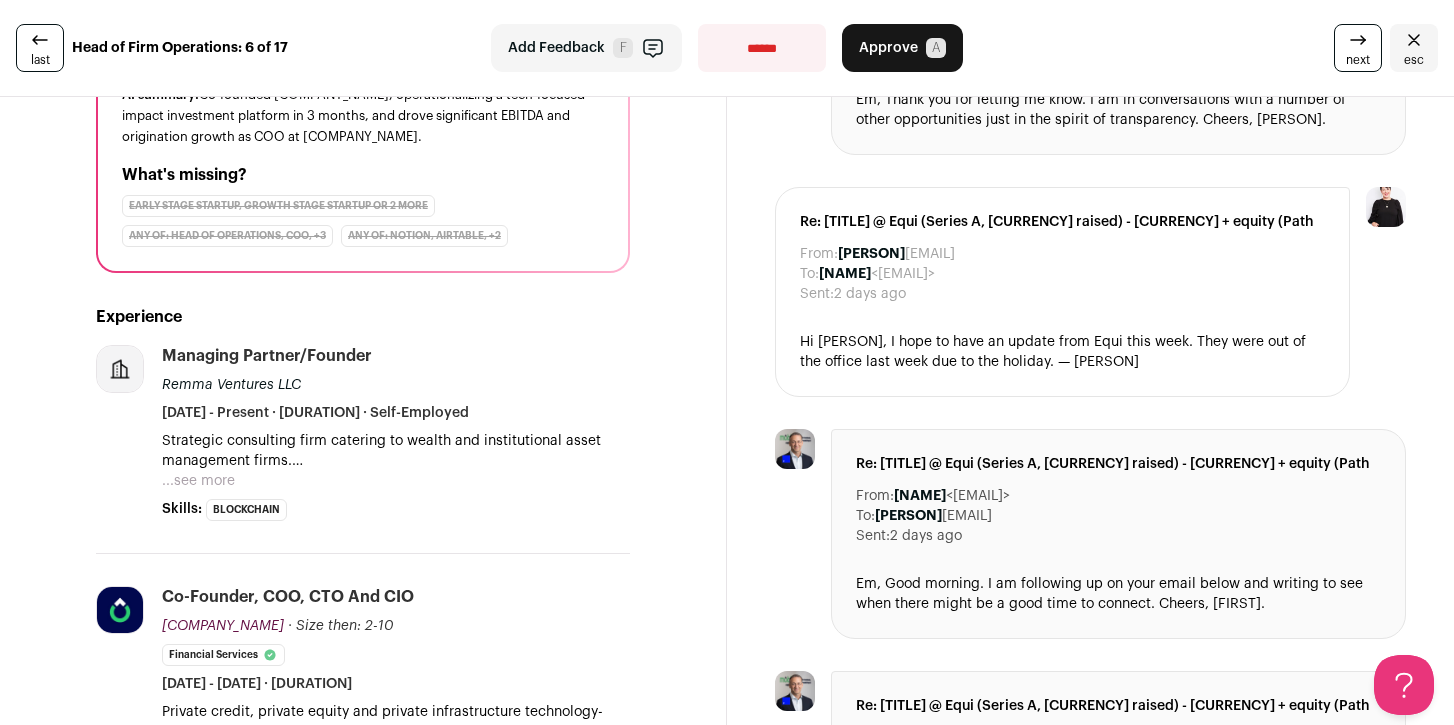 scroll, scrollTop: 0, scrollLeft: 0, axis: both 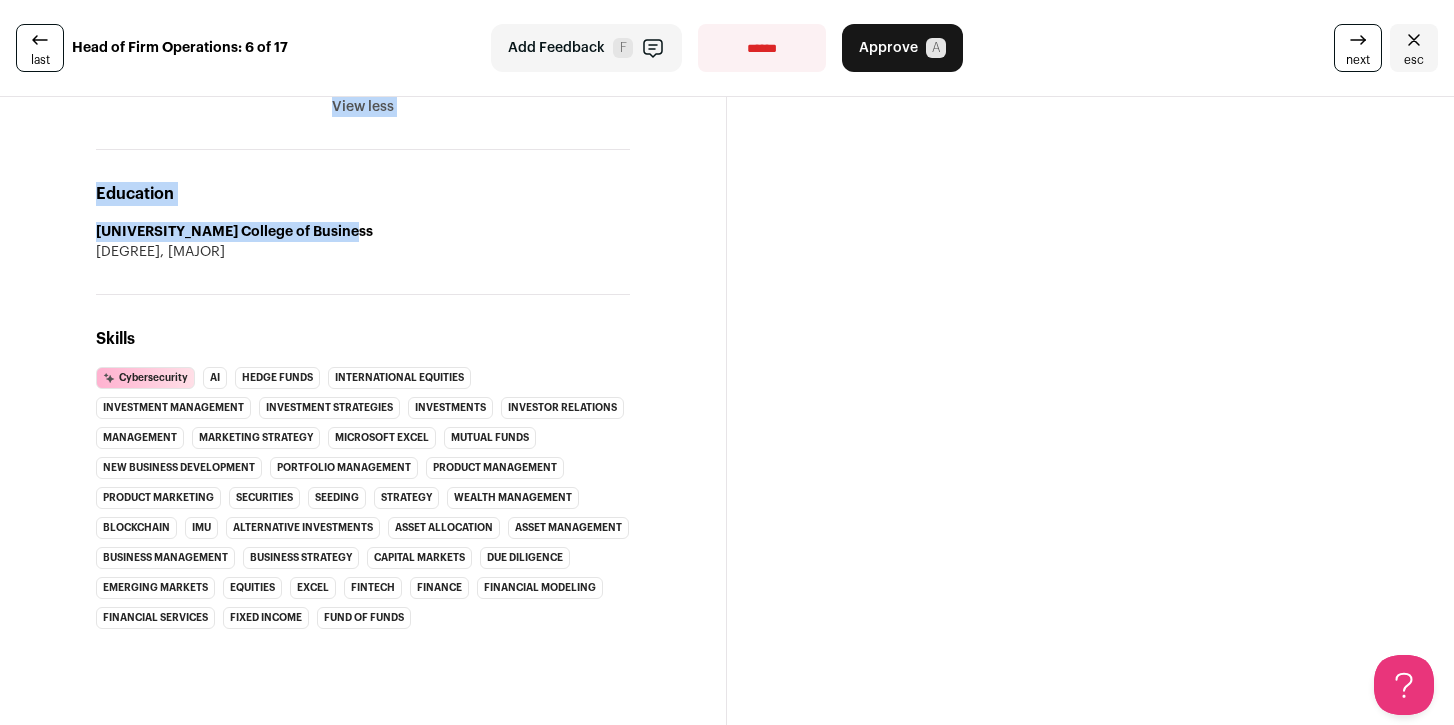 drag, startPoint x: 212, startPoint y: 154, endPoint x: 376, endPoint y: 288, distance: 211.78291 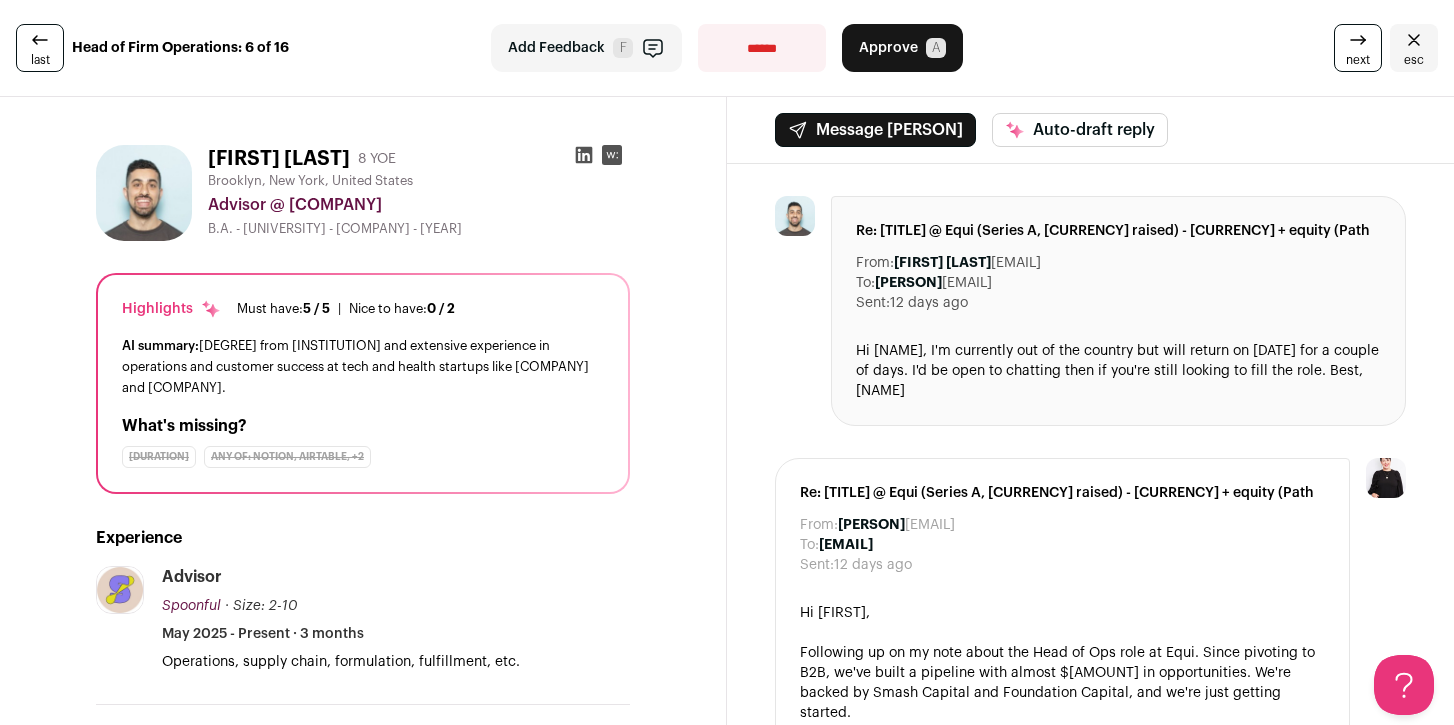 scroll, scrollTop: 0, scrollLeft: 0, axis: both 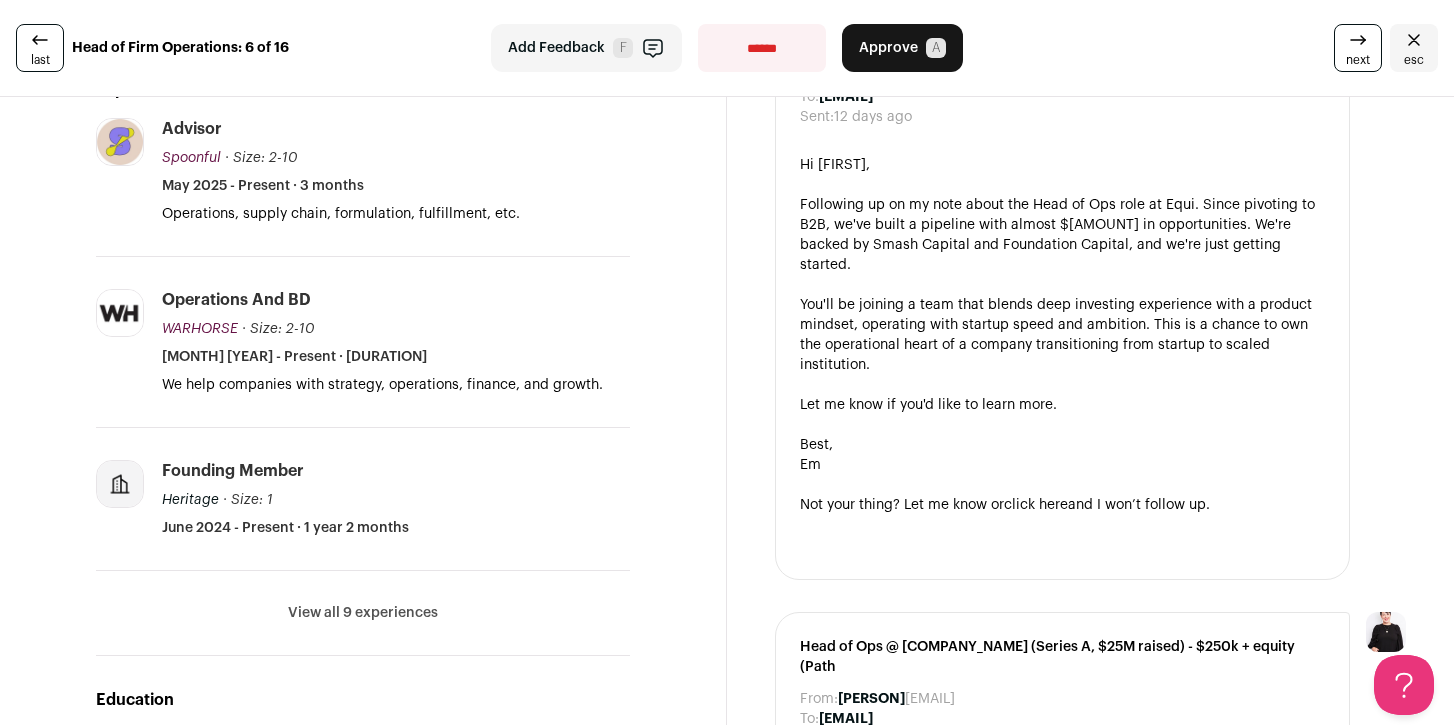 click on "View all 9 experiences" at bounding box center (363, 613) 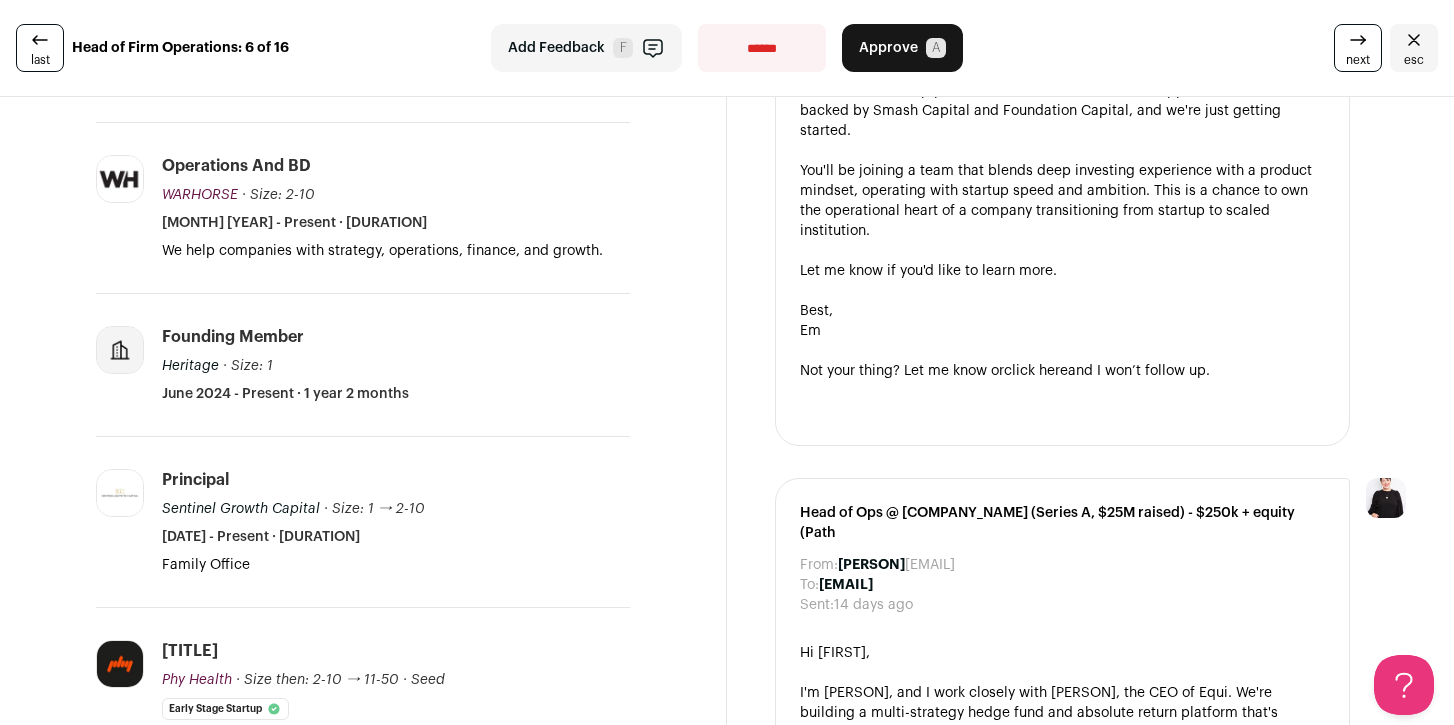 scroll, scrollTop: 586, scrollLeft: 0, axis: vertical 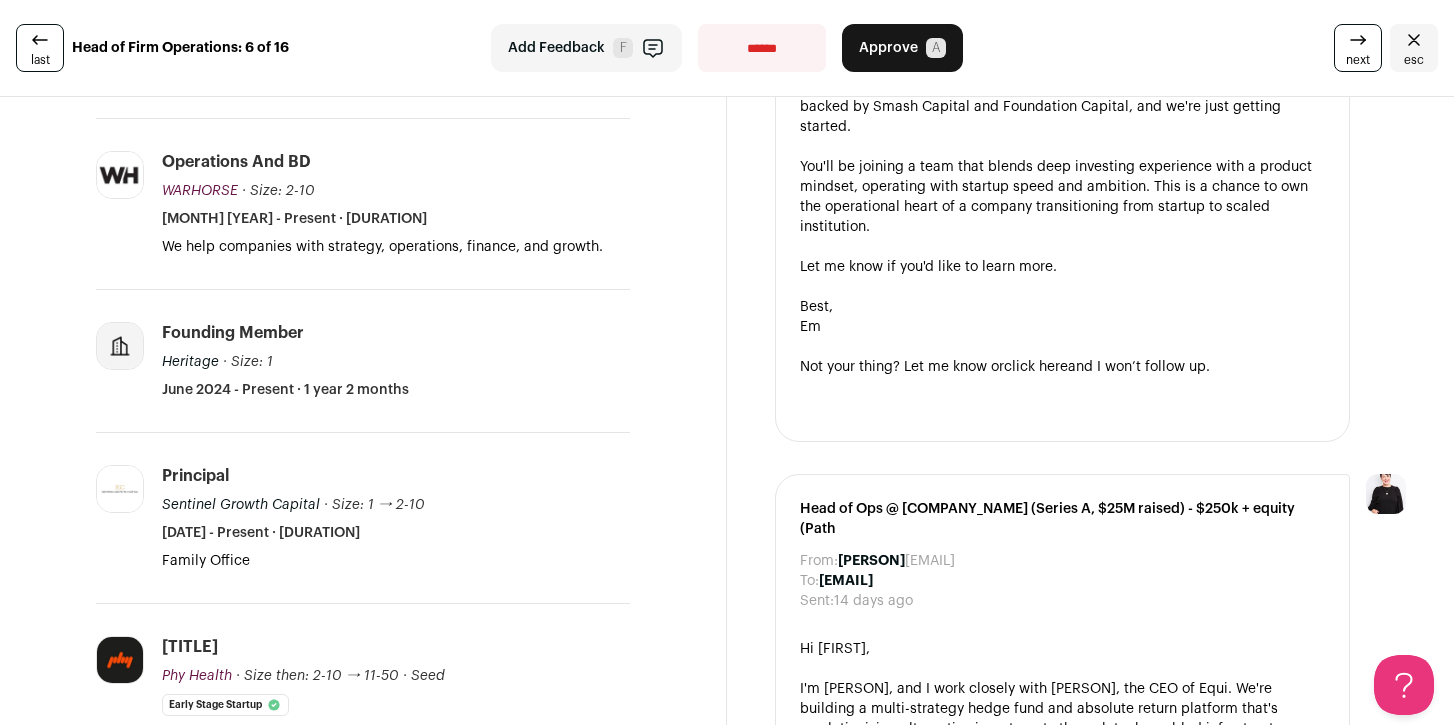click at bounding box center [120, 489] 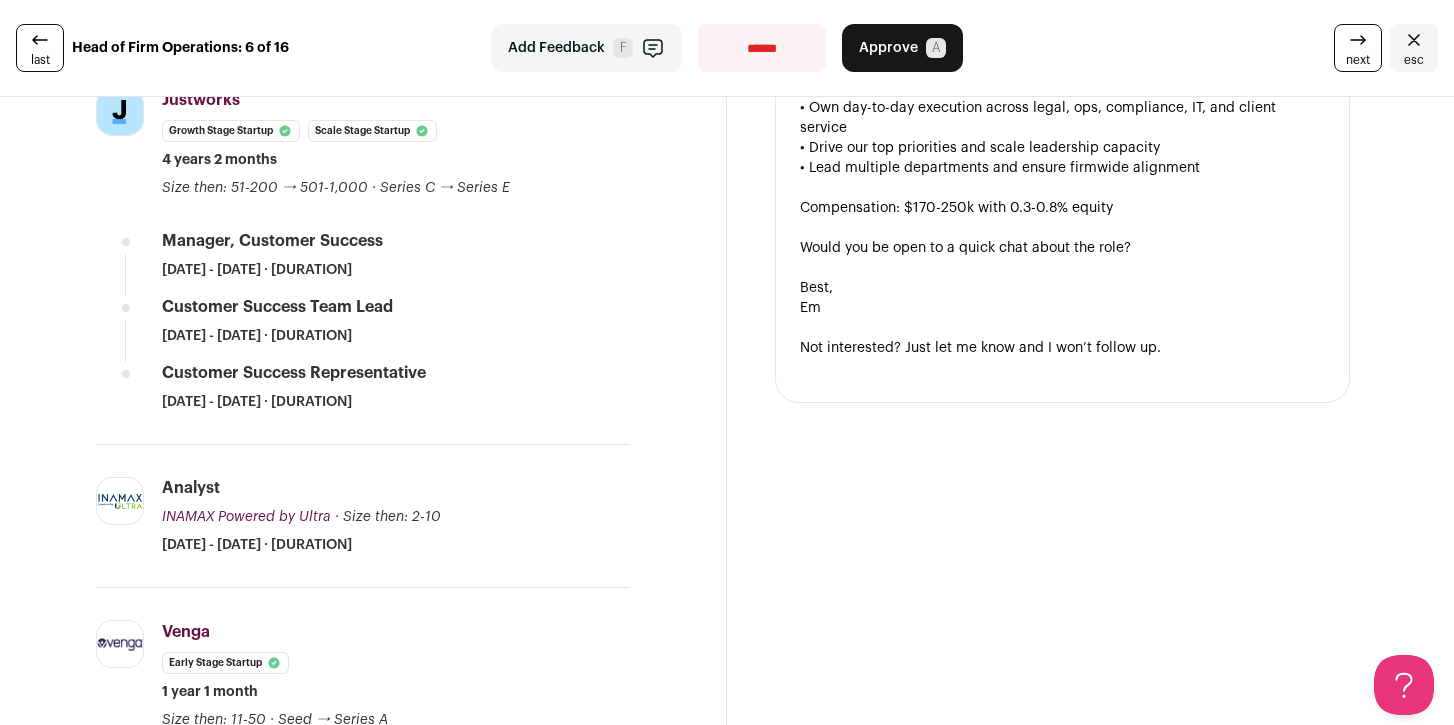 scroll, scrollTop: 1496, scrollLeft: 0, axis: vertical 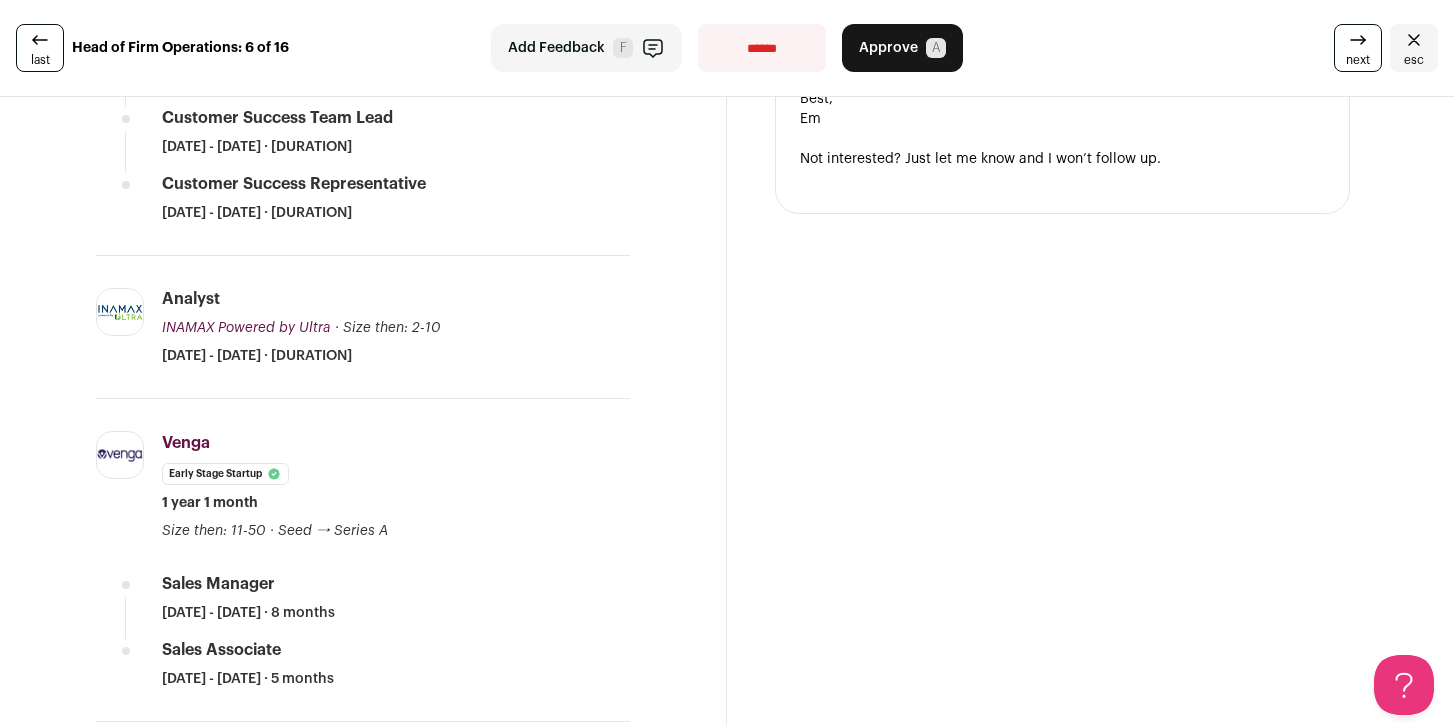 click on "**********" at bounding box center [762, 48] 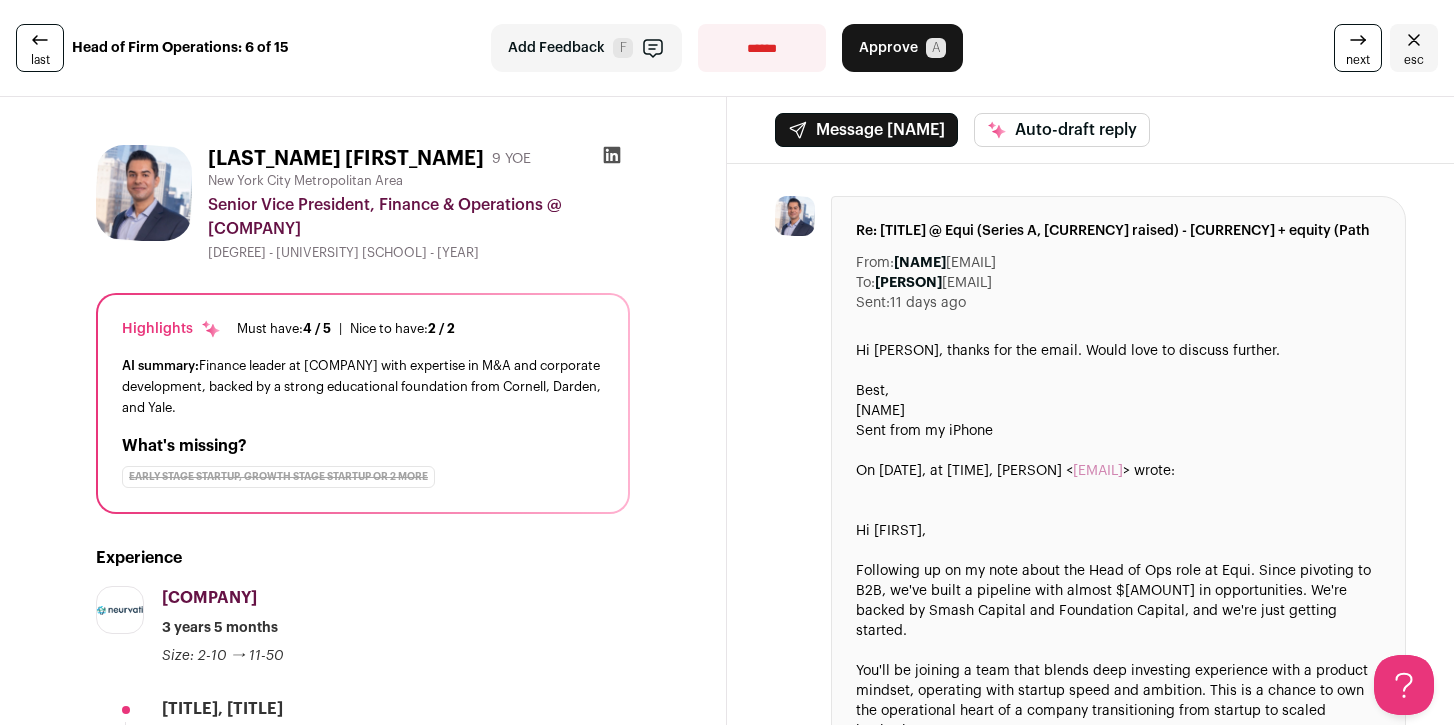 scroll, scrollTop: 0, scrollLeft: 0, axis: both 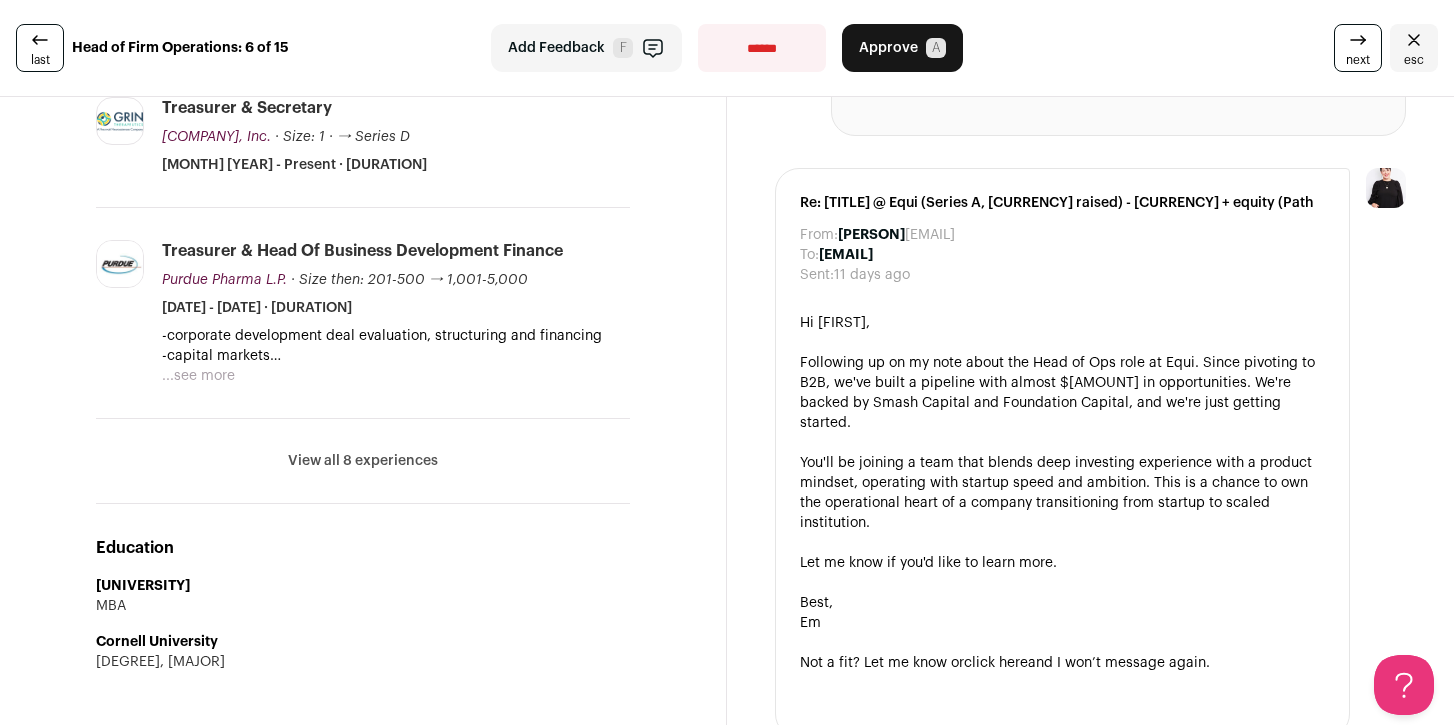 click on "View all 8 experiences" at bounding box center (363, 461) 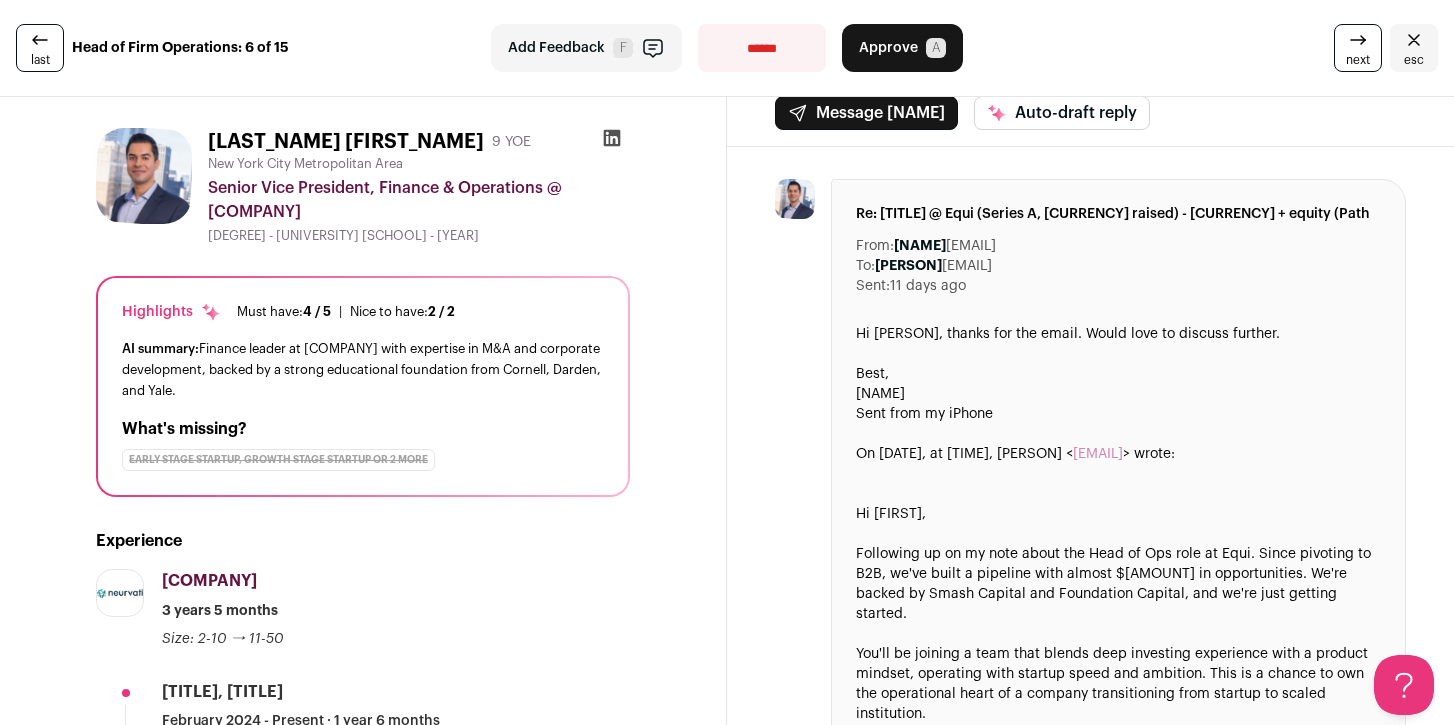 scroll, scrollTop: 0, scrollLeft: 0, axis: both 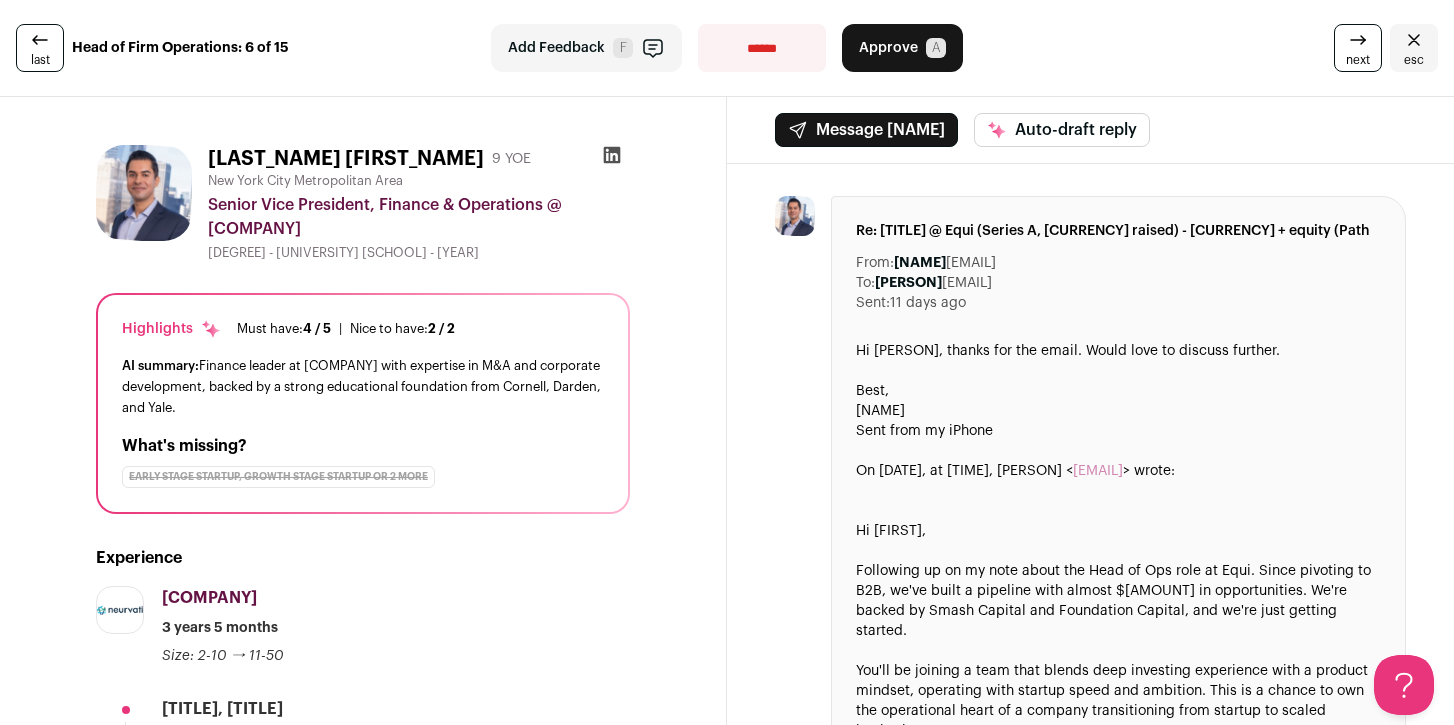 click at bounding box center [1358, 40] 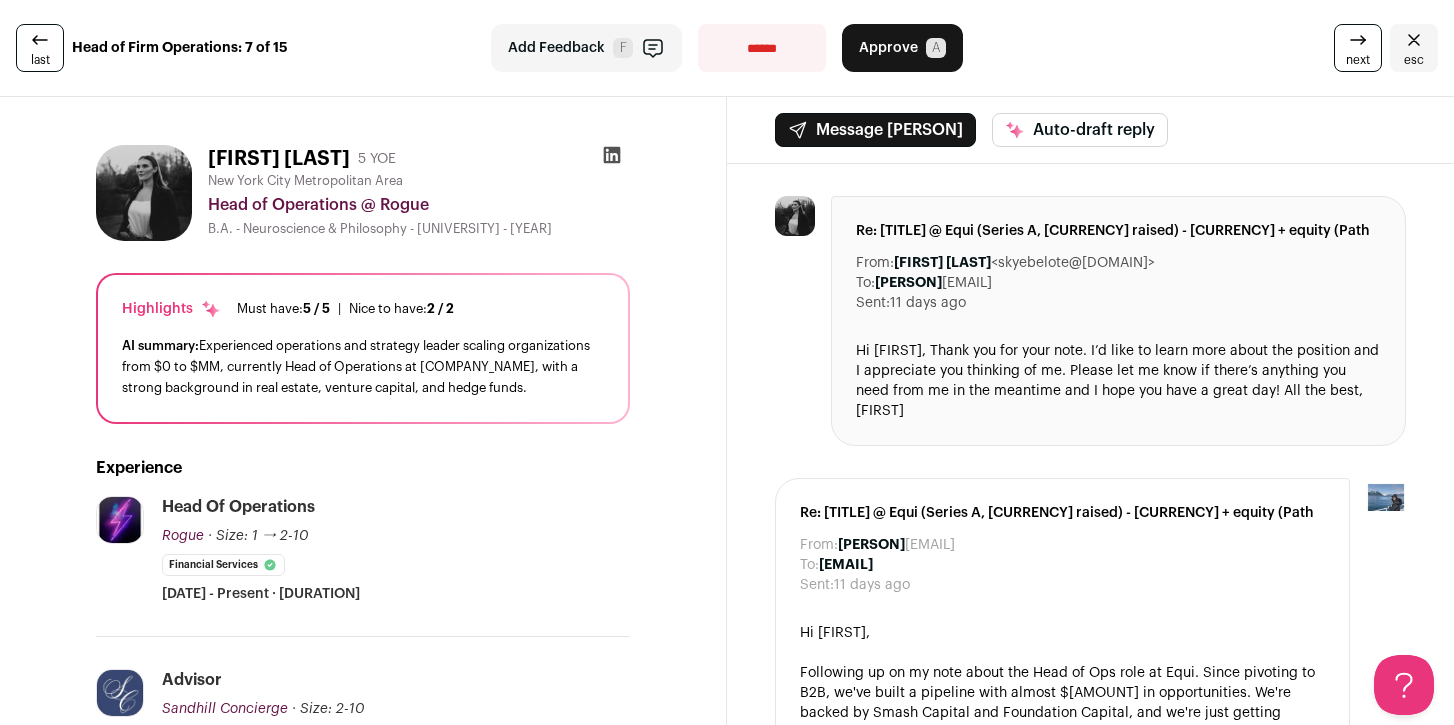 scroll, scrollTop: 0, scrollLeft: 0, axis: both 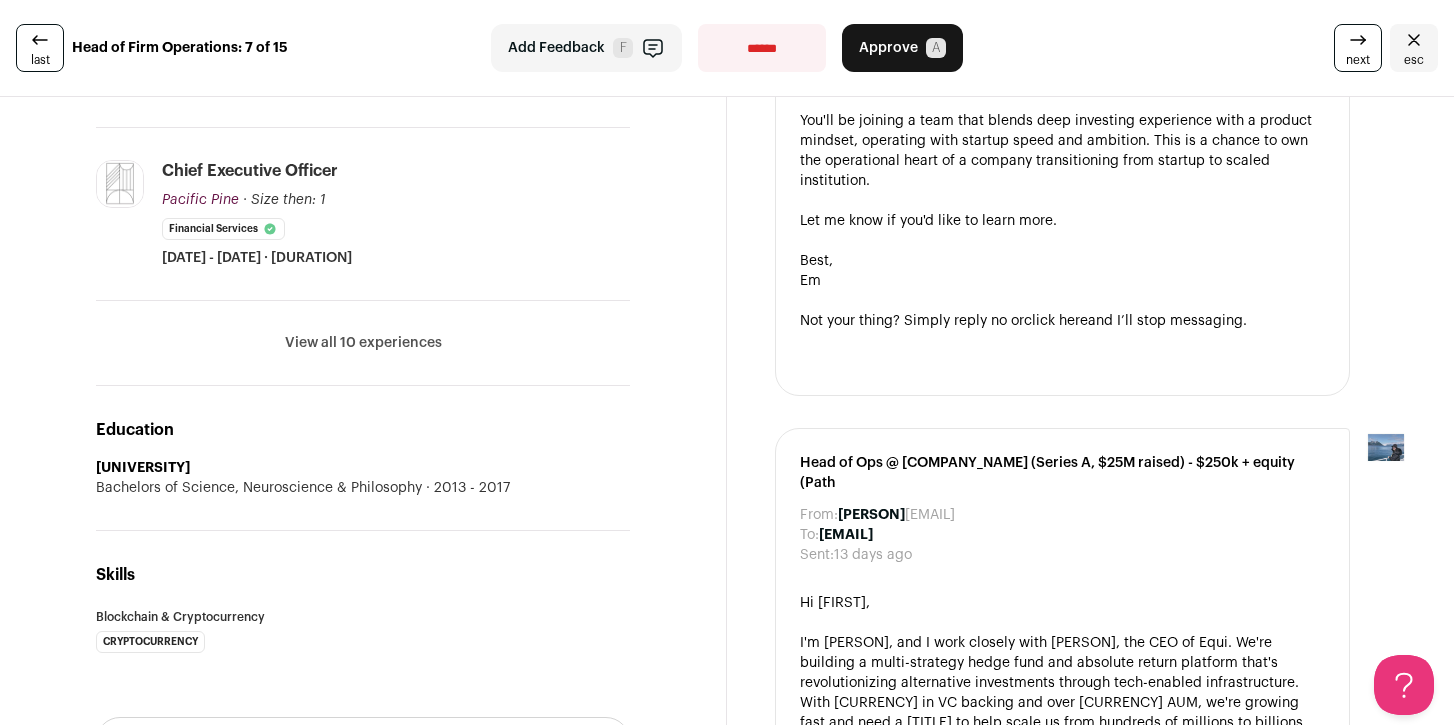 click on "View all 10 experiences" at bounding box center (363, 343) 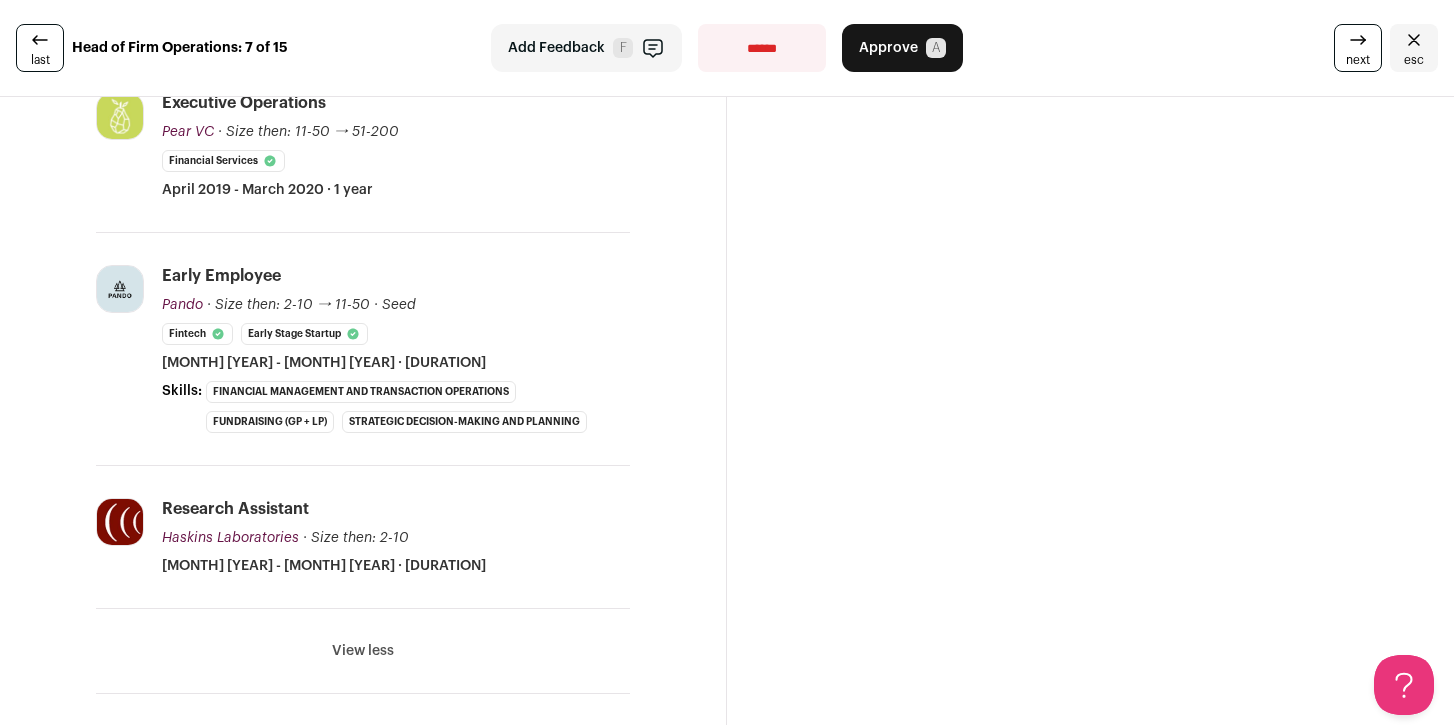 scroll, scrollTop: 1664, scrollLeft: 0, axis: vertical 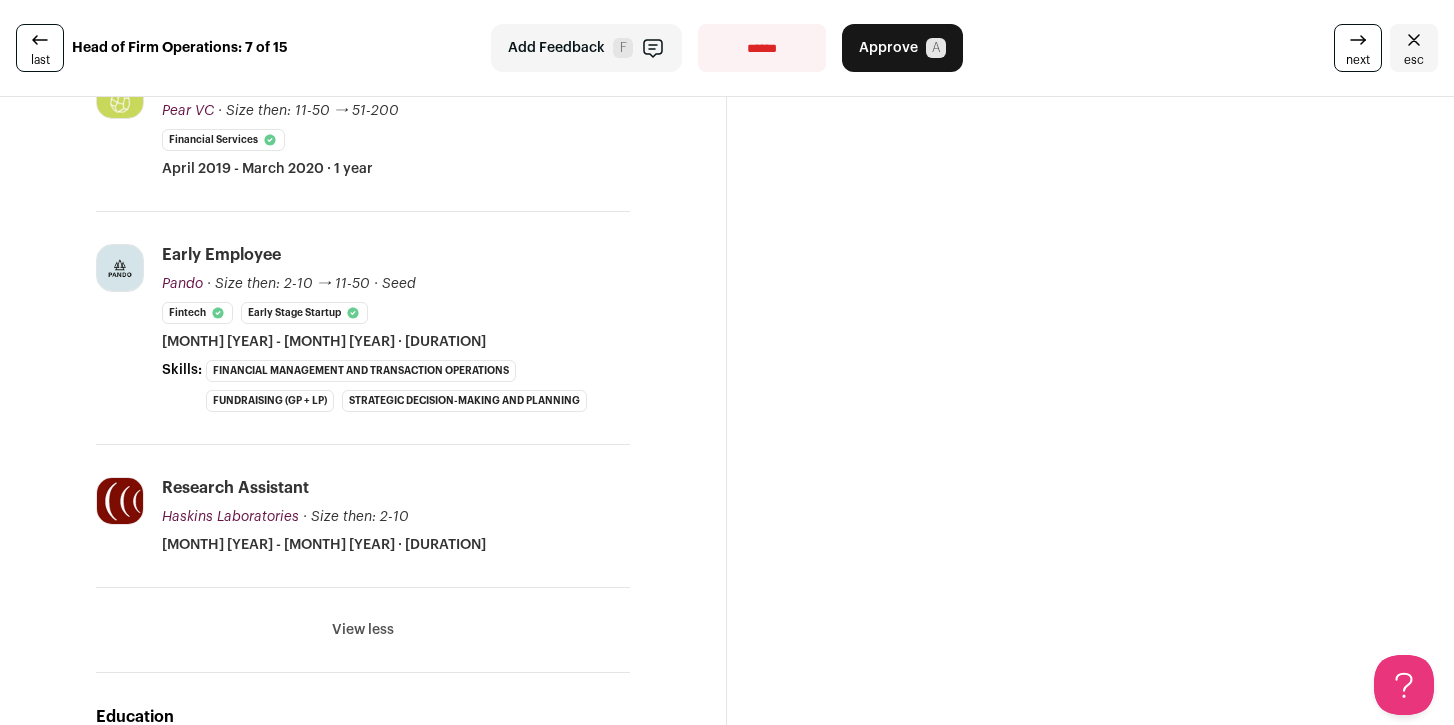 drag, startPoint x: 465, startPoint y: 565, endPoint x: 249, endPoint y: 337, distance: 314.07007 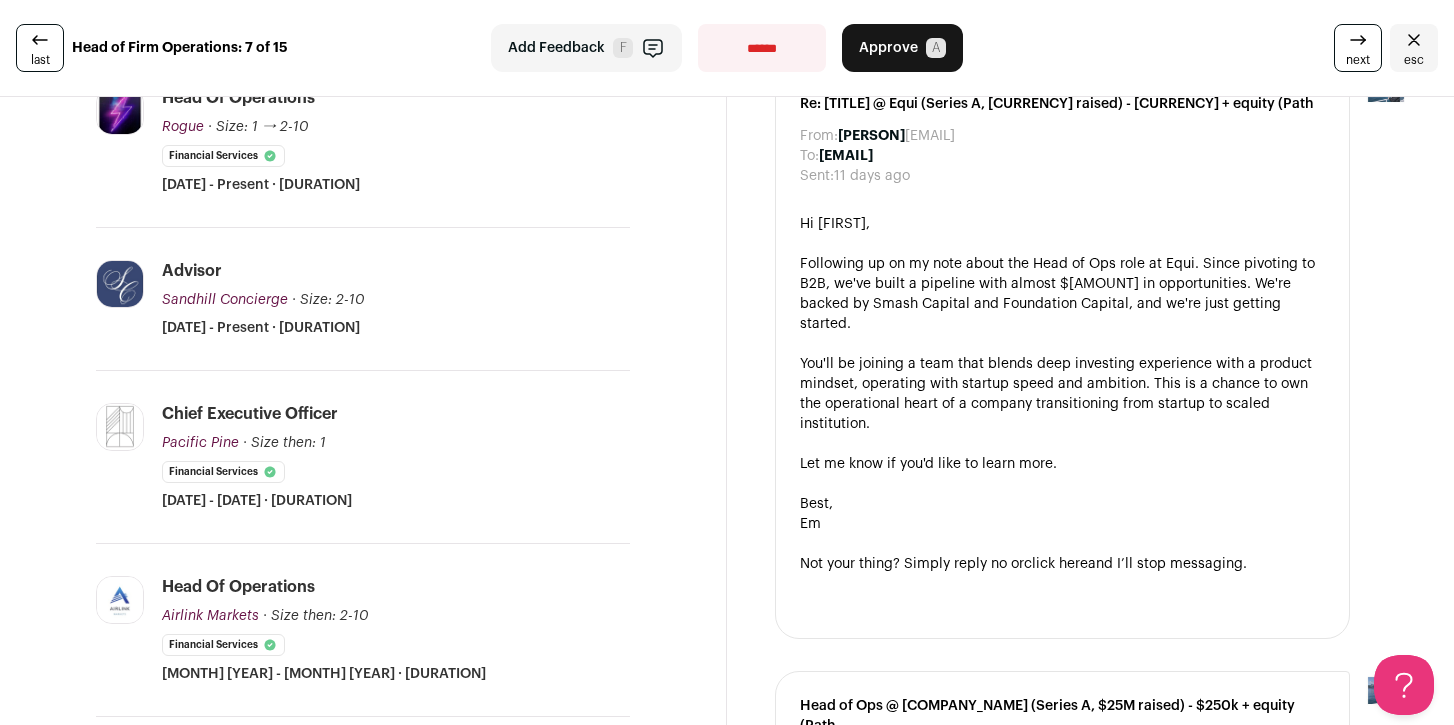 scroll, scrollTop: 0, scrollLeft: 0, axis: both 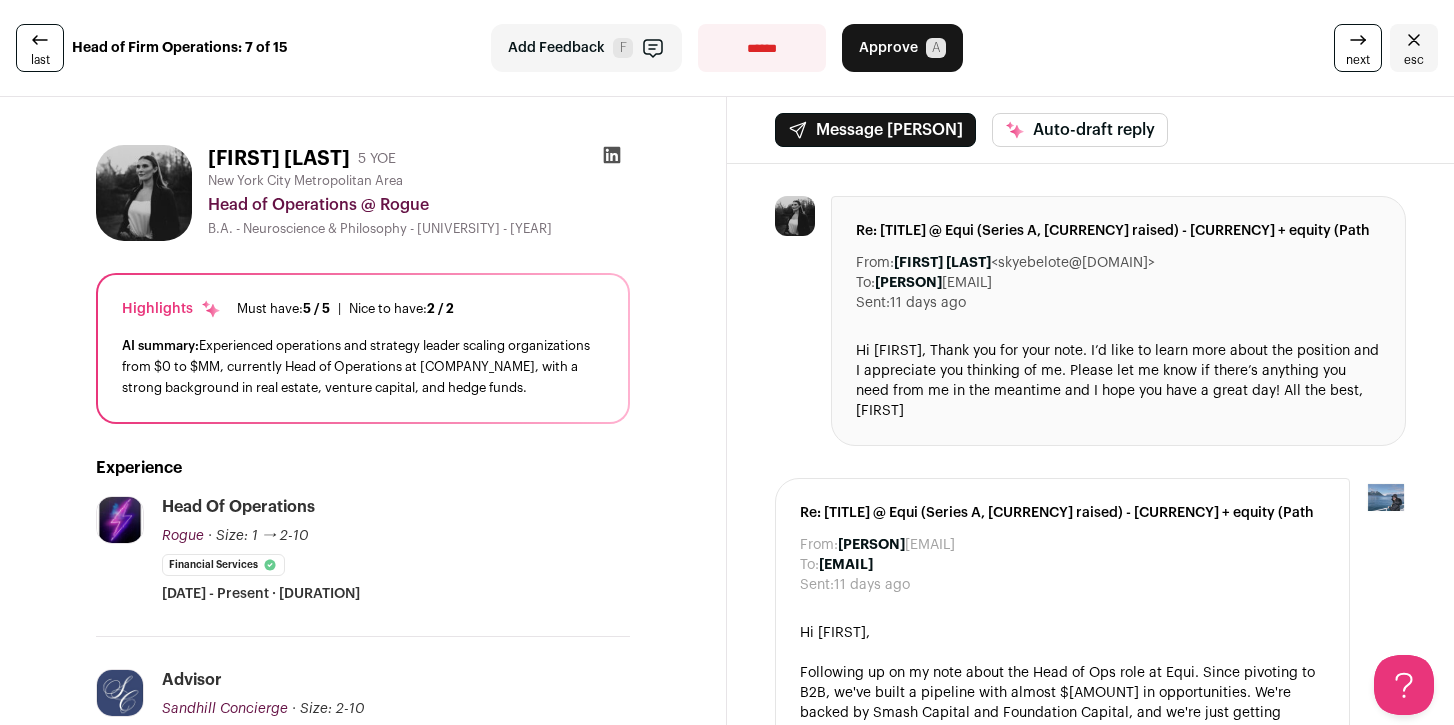 drag, startPoint x: 452, startPoint y: 580, endPoint x: 181, endPoint y: 199, distance: 467.54892 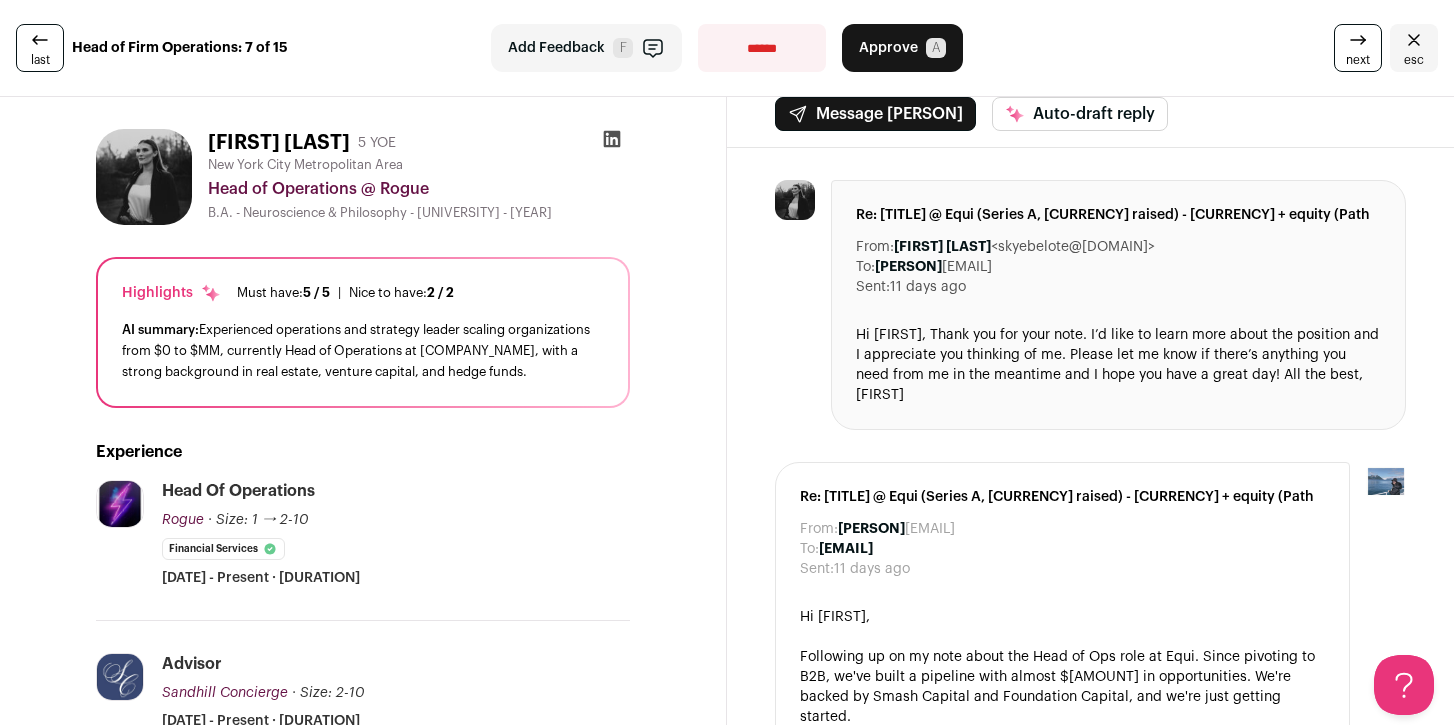 scroll, scrollTop: 18, scrollLeft: 0, axis: vertical 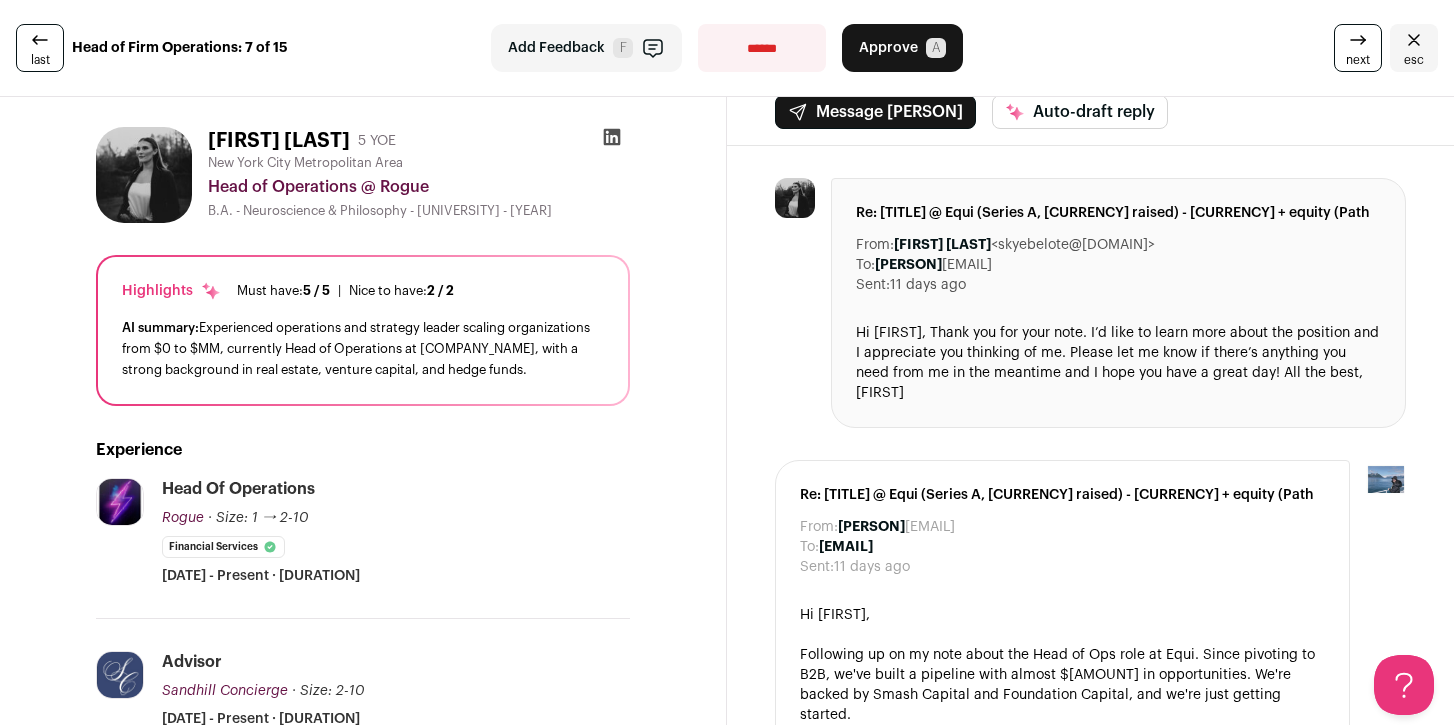 click on "[FIRST] [LAST]
[YEAR] YOE
[CITY] Metropolitan Area
Head of Operations @ [COMPANY]
B.A. - [FIELD] & [FIELD] - [UNIVERSITY] - [YEAR]
Highlights
Must have:
[NUMBER] / [NUMBER]
How many must haves have been fulfilled?
|
Nice to have:" at bounding box center [363, 1501] 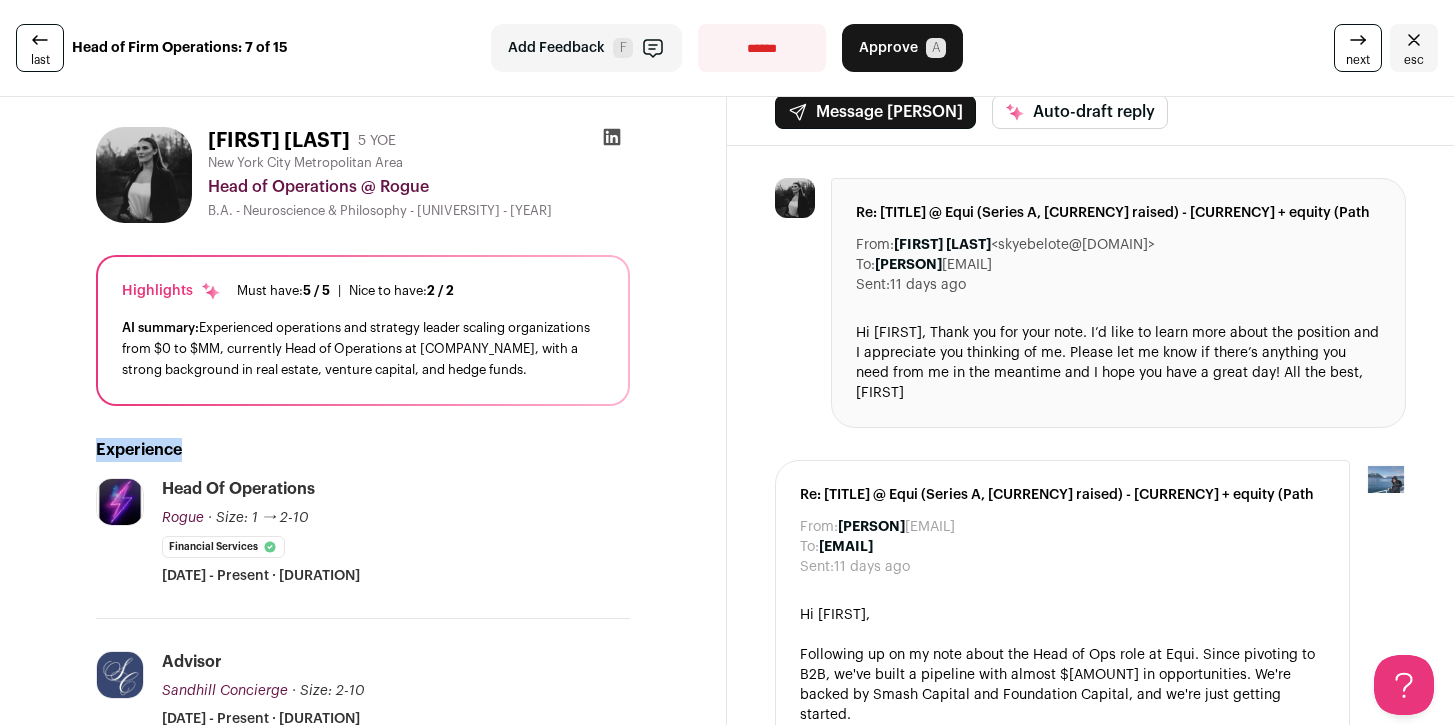 click on "[FIRST] [LAST]
[YEAR] YOE
[CITY] Metropolitan Area
Head of Operations @ [COMPANY]
B.A. - [FIELD] & [FIELD] - [UNIVERSITY] - [YEAR]
Highlights
Must have:
[NUMBER] / [NUMBER]
How many must haves have been fulfilled?
|
Nice to have:" at bounding box center [363, 1501] 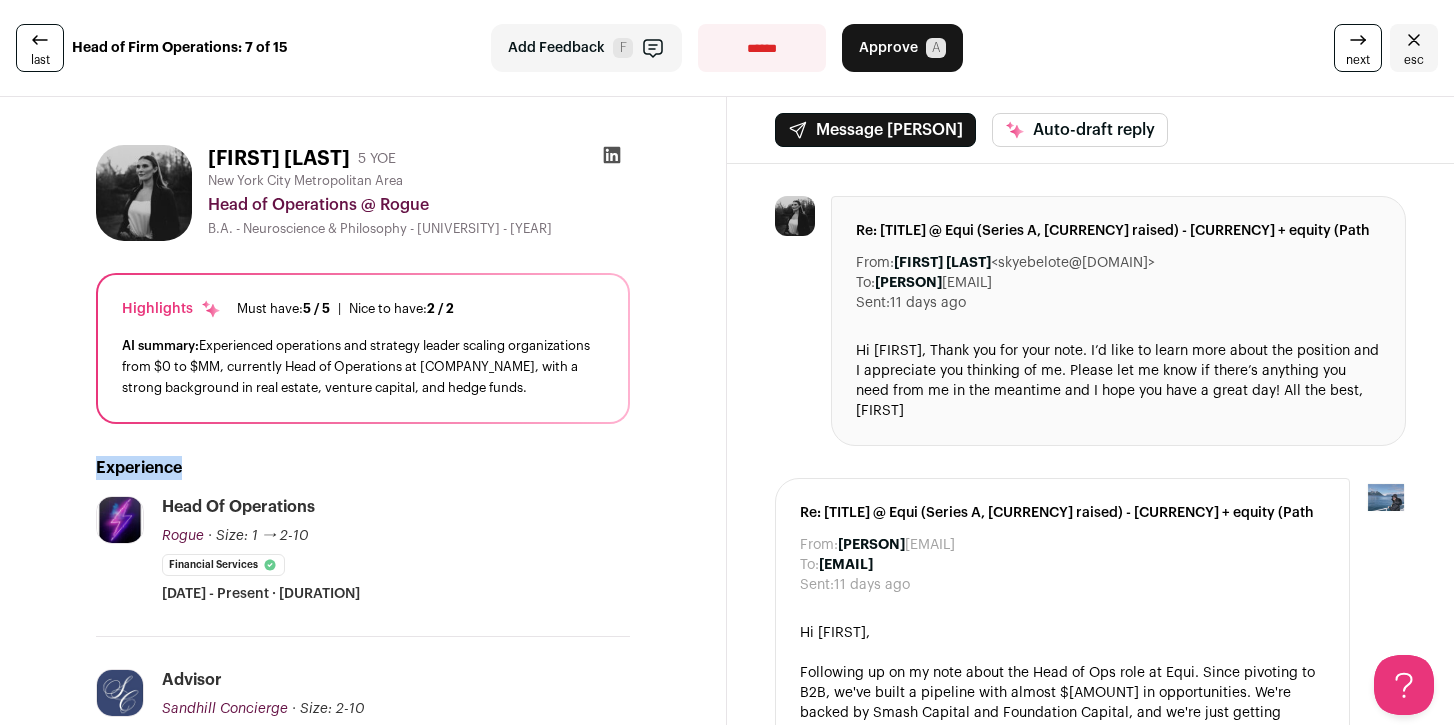 click on "**********" at bounding box center [762, 48] 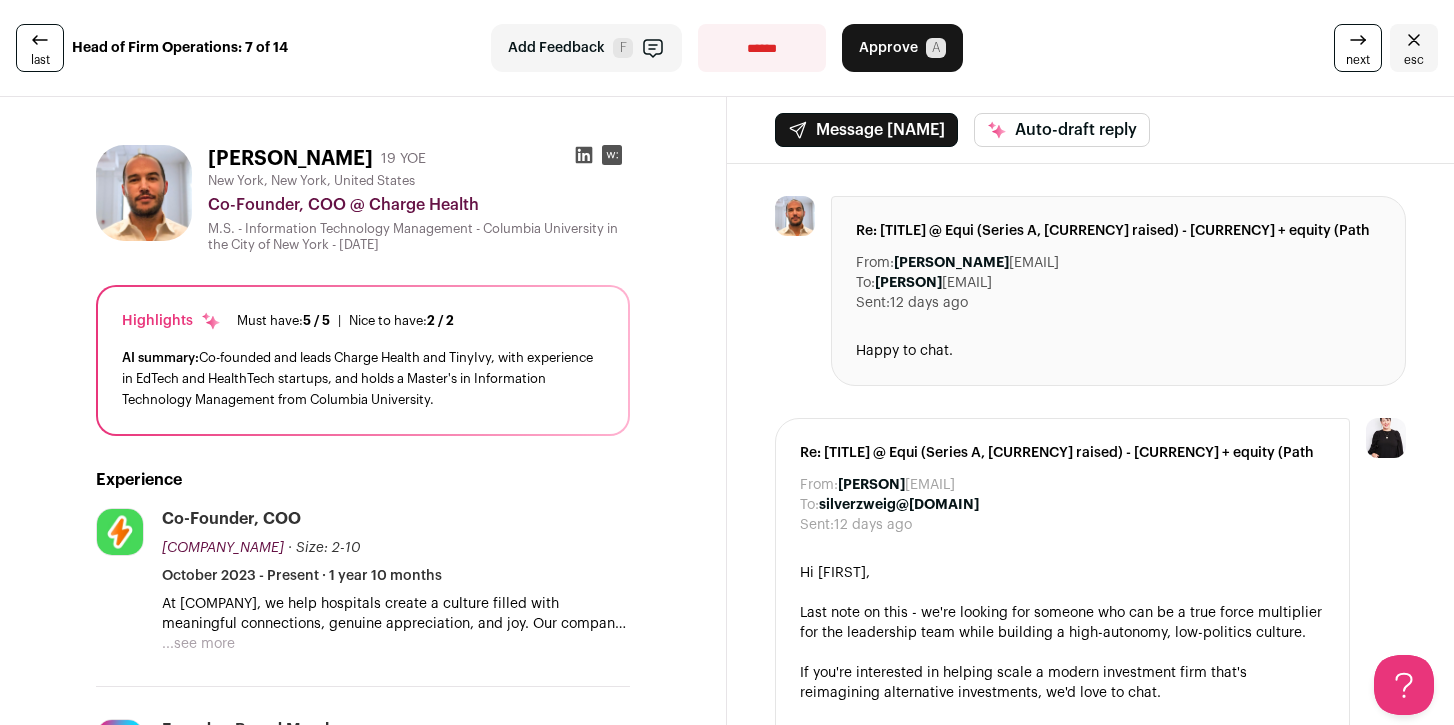 scroll, scrollTop: 0, scrollLeft: 0, axis: both 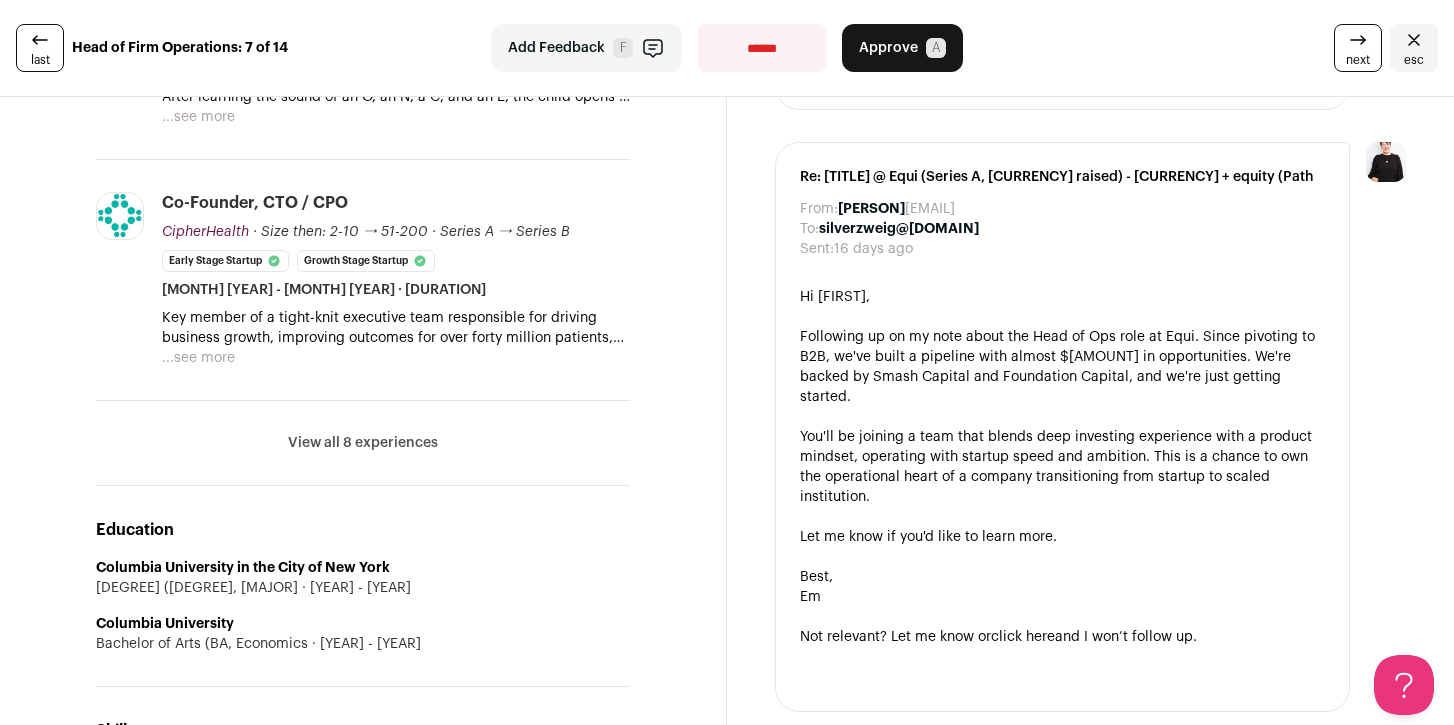 click on "View all 8 experiences" at bounding box center [363, 443] 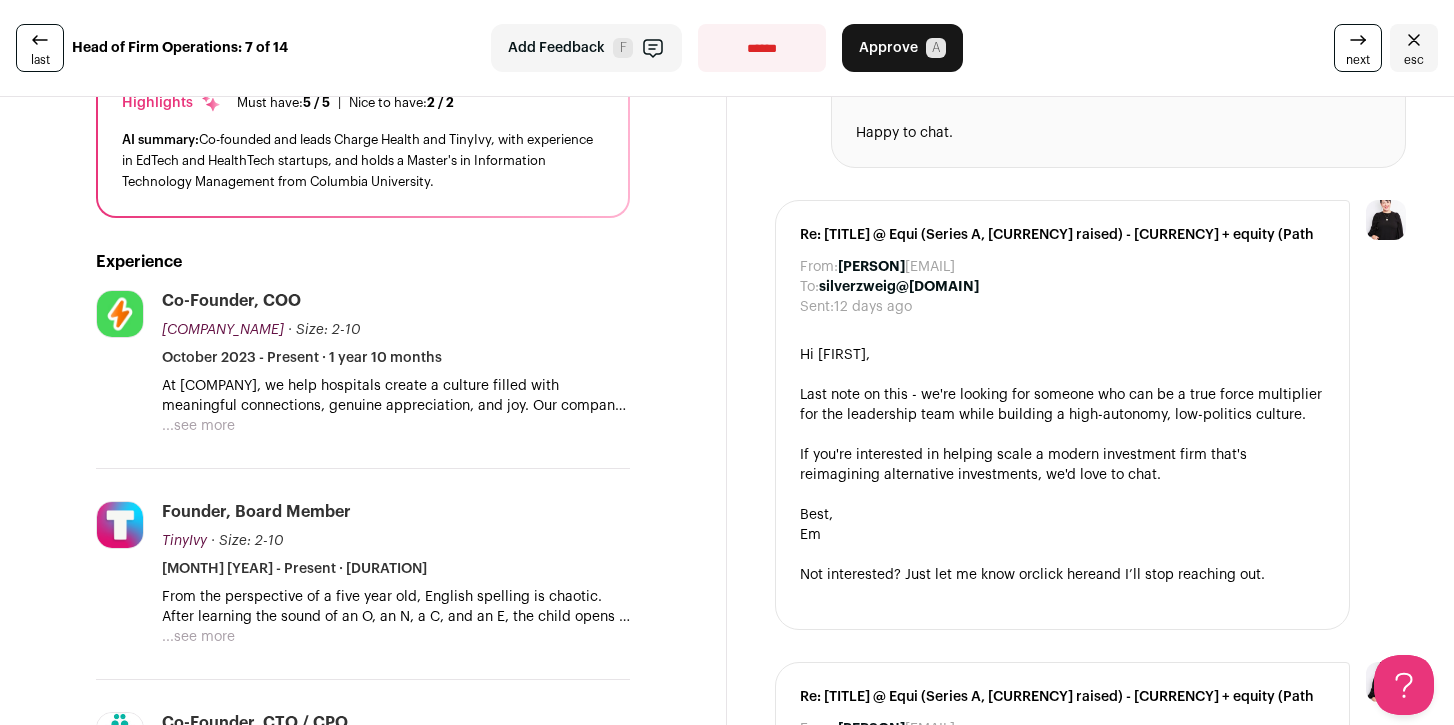 scroll, scrollTop: 0, scrollLeft: 0, axis: both 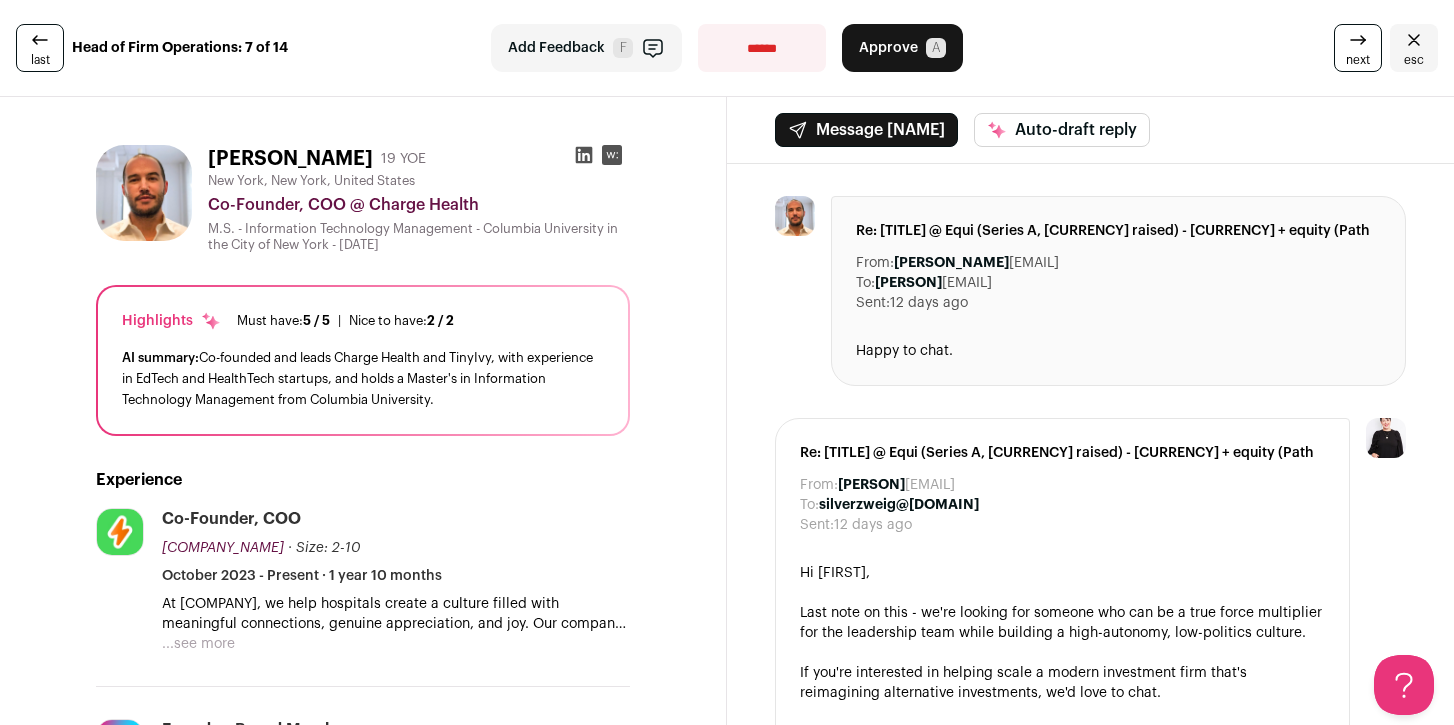 click on "**********" at bounding box center [762, 48] 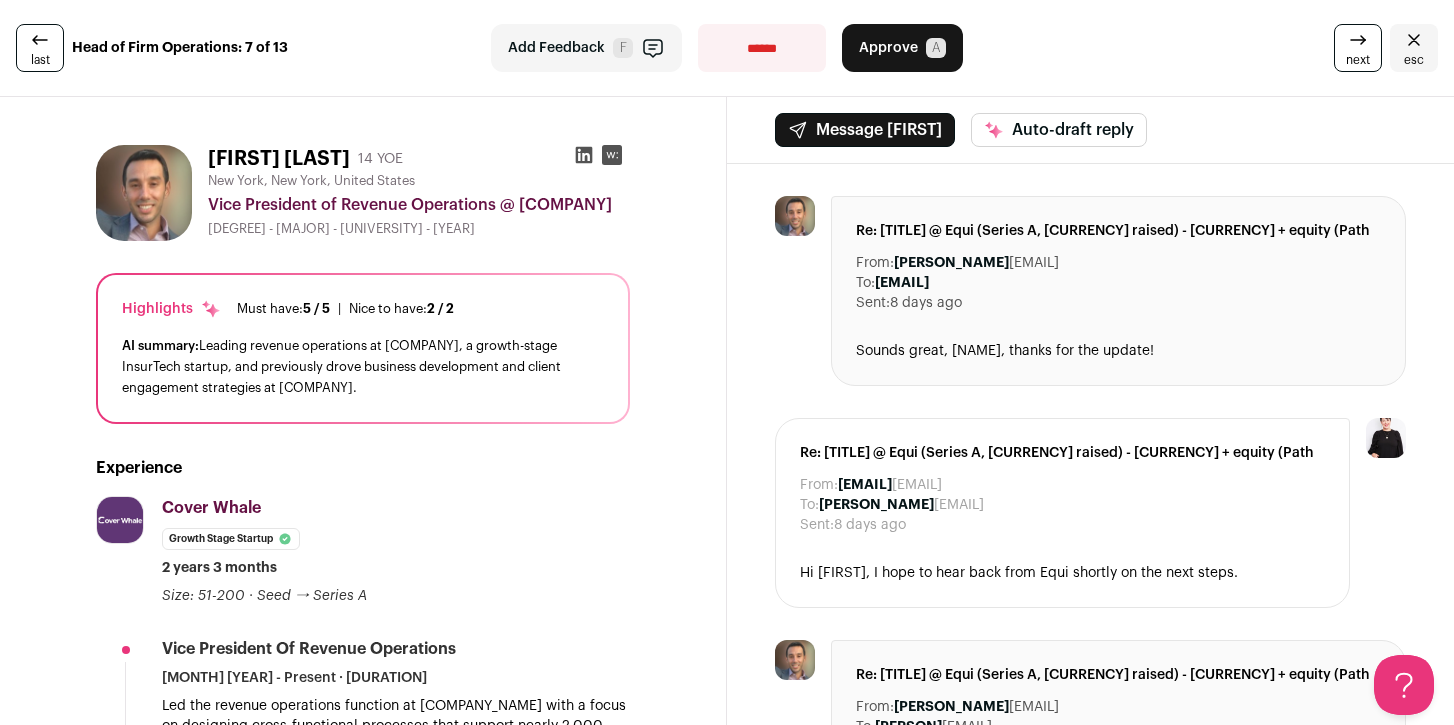 scroll, scrollTop: 0, scrollLeft: 0, axis: both 